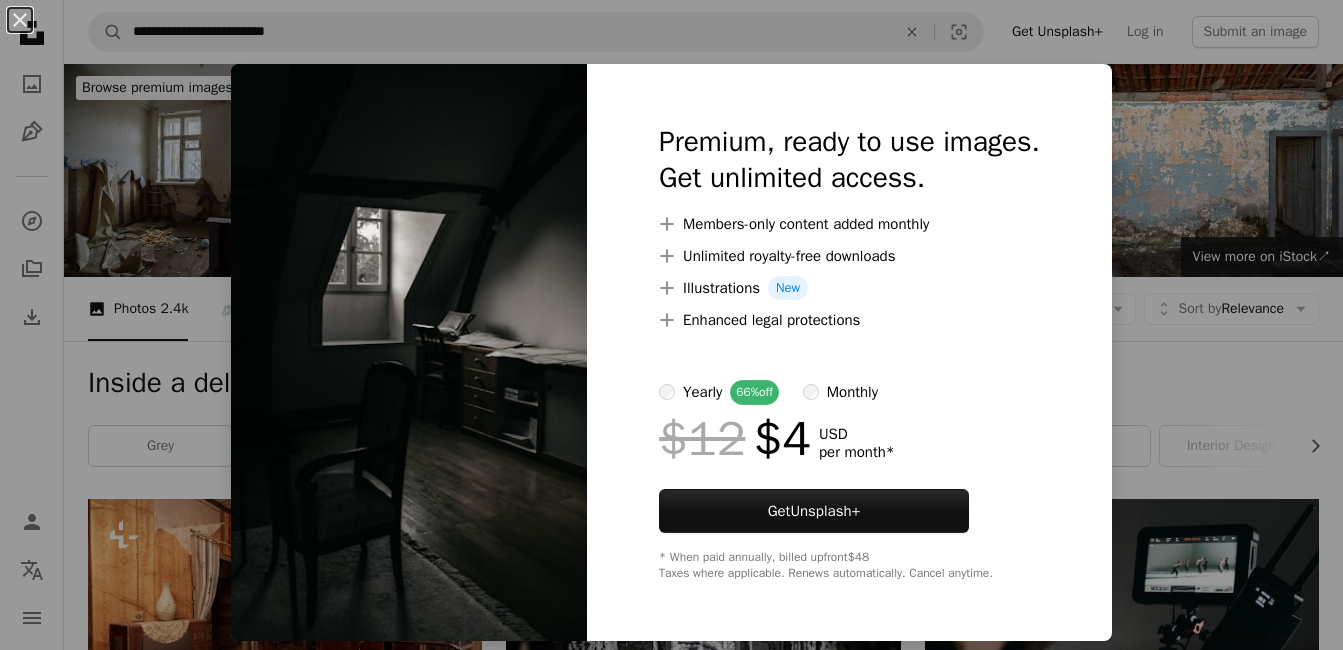 scroll, scrollTop: 2269, scrollLeft: 0, axis: vertical 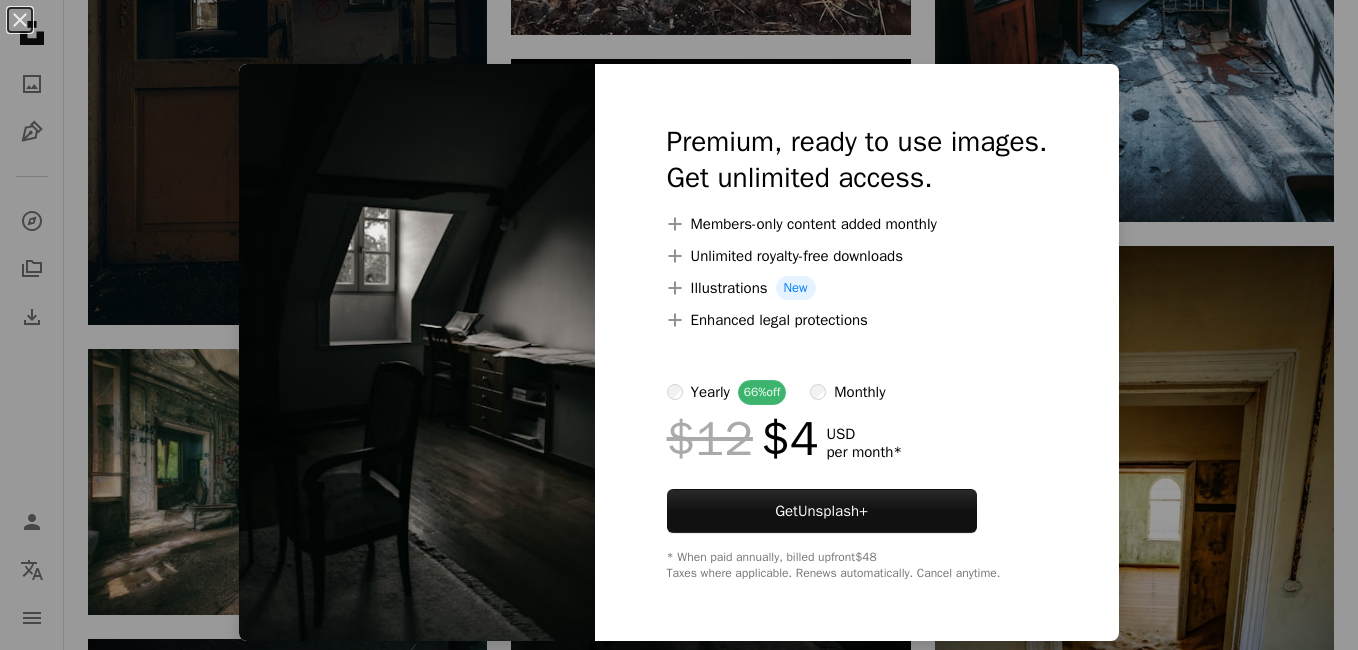 click on "An X shape Premium, ready to use images. Get unlimited access. A plus sign Members-only content added monthly A plus sign Unlimited royalty-free downloads A plus sign Illustrations  New A plus sign Enhanced legal protections yearly 66%  off monthly $12   $4 USD per month * Get  Unsplash+ * When paid annually, billed upfront  $48 Taxes where applicable. Renews automatically. Cancel anytime." at bounding box center (679, 325) 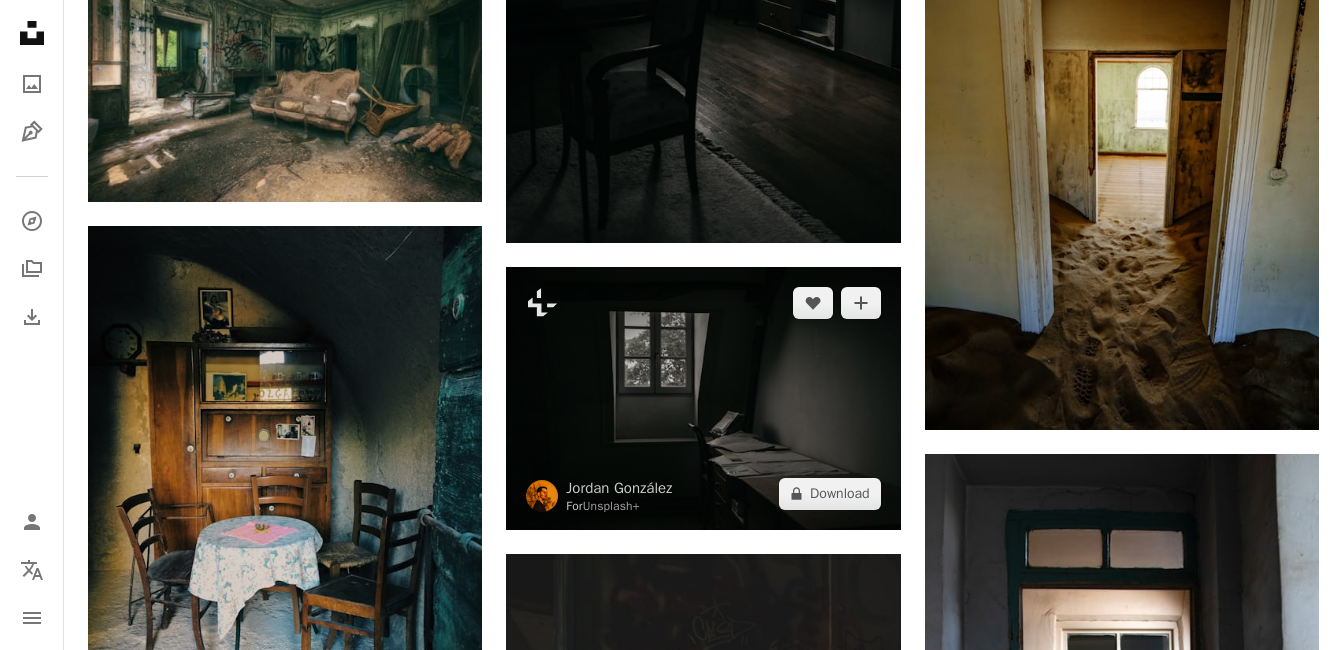 scroll, scrollTop: 2669, scrollLeft: 0, axis: vertical 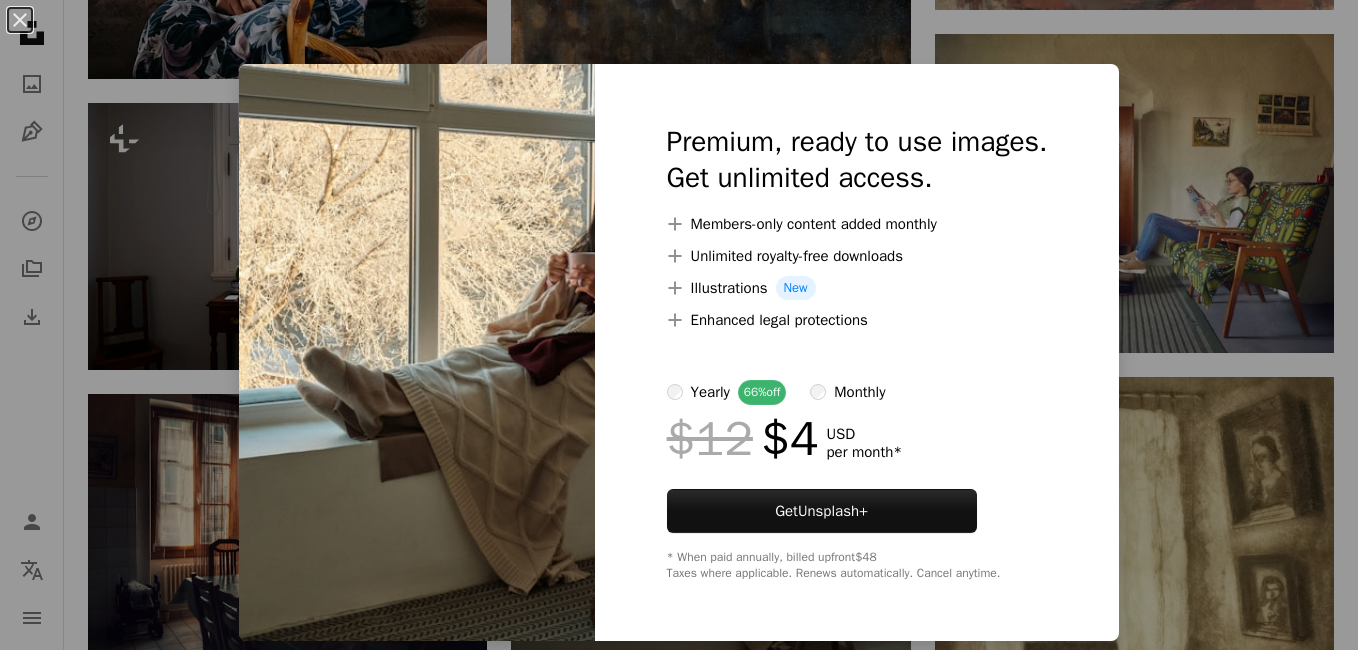 click on "An X shape Premium, ready to use images. Get unlimited access. A plus sign Members-only content added monthly A plus sign Unlimited royalty-free downloads A plus sign Illustrations  New A plus sign Enhanced legal protections yearly 66%  off monthly $12   $4 USD per month * Get  Unsplash+ * When paid annually, billed upfront  $48 Taxes where applicable. Renews automatically. Cancel anytime." at bounding box center (679, 325) 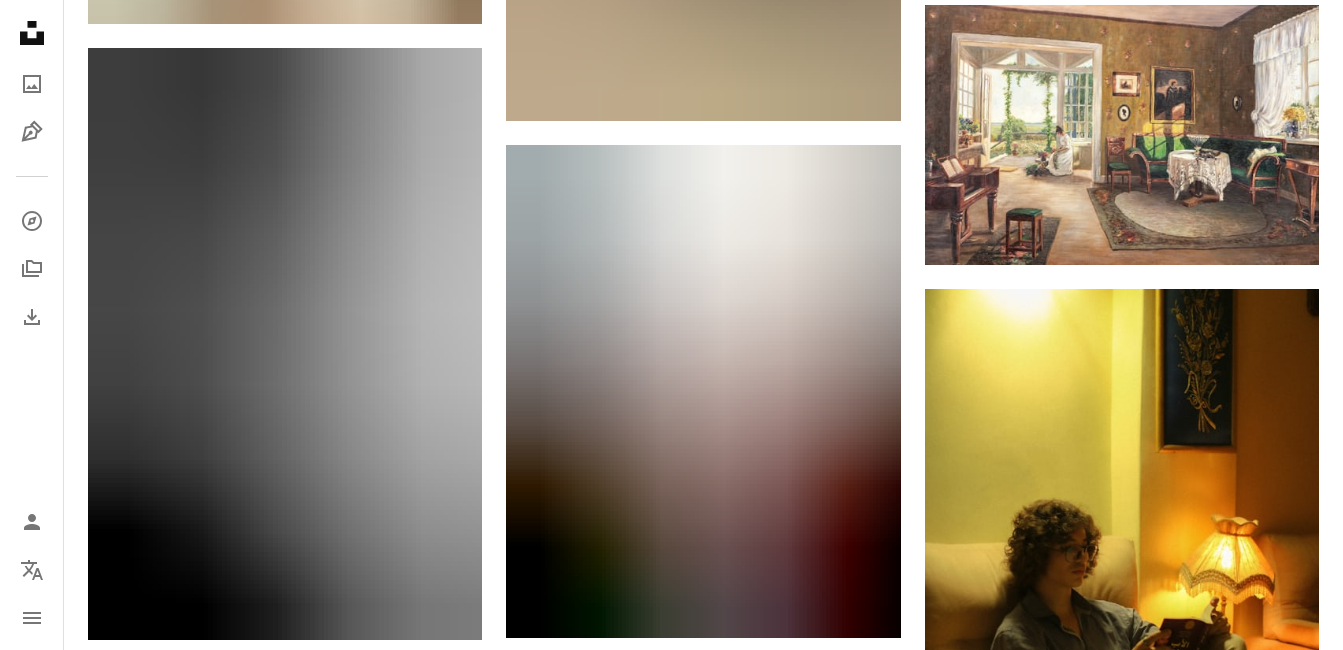 scroll, scrollTop: 24400, scrollLeft: 0, axis: vertical 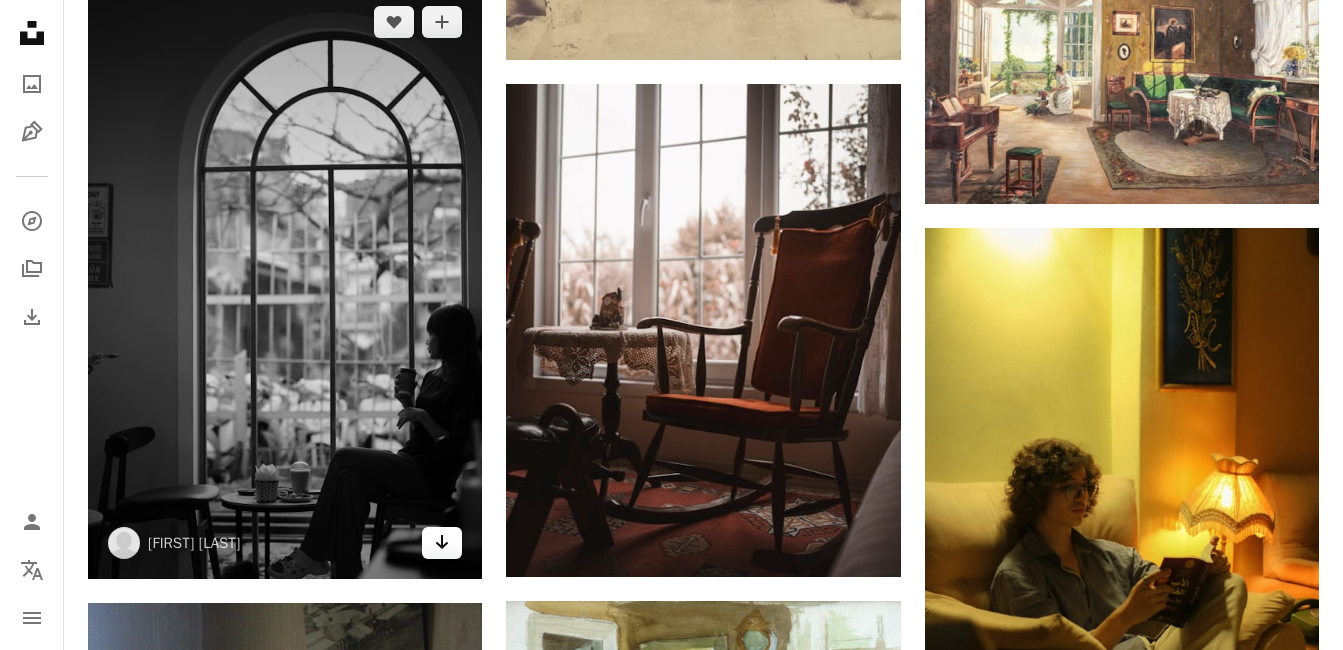 click on "Arrow pointing down" 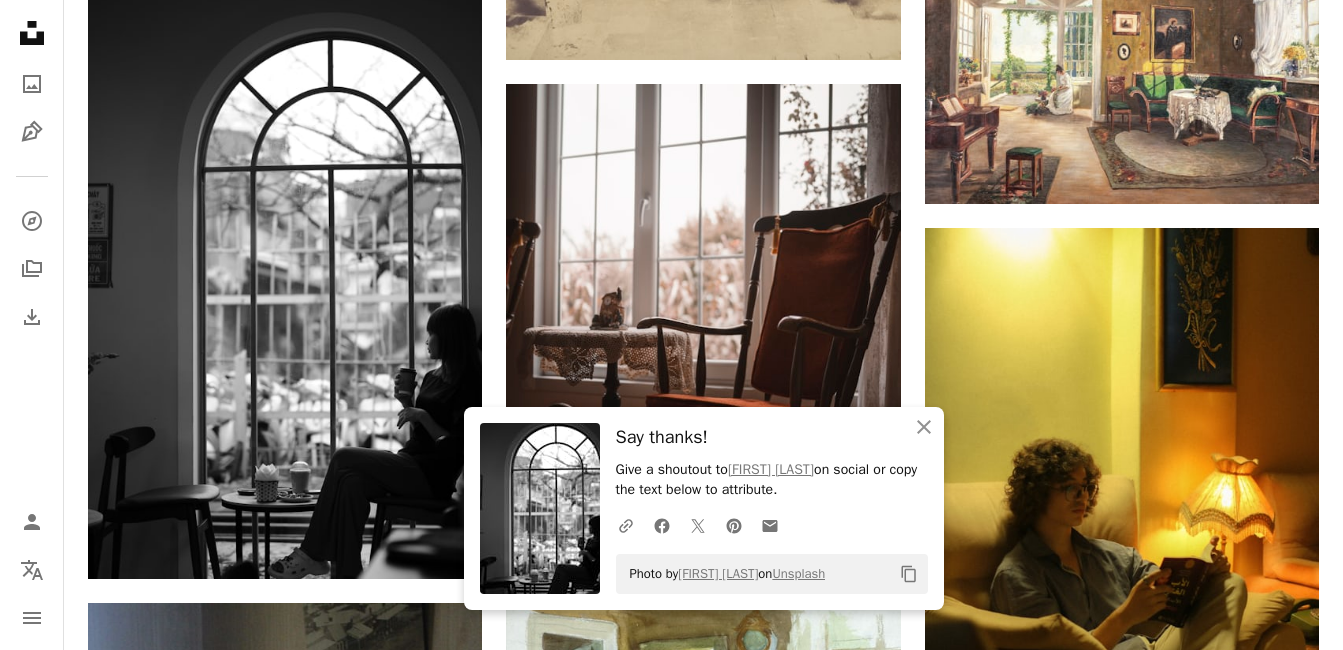 click on "Plus sign for Unsplash+ A heart A plus sign [NAME] [LAST] For  Unsplash+ A lock Download A heart A plus sign Europeana Arrow pointing down Plus sign for Unsplash+ A heart A plus sign [NAME] [LAST] For  Unsplash+ A lock Download Plus sign for Unsplash+ A heart A plus sign Curated Lifestyle For  Unsplash+ A lock Download A heart A plus sign Europeana Arrow pointing down A heart A plus sign [NAME] [LAST] Arrow pointing down Plus sign for Unsplash+ A heart A plus sign Getty Images For  Unsplash+ A lock Download A heart A plus sign Austrian National Library Arrow pointing down A heart A plus sign Museum of New Zealand Te Papa Tongarewa Arrow pointing down Plus sign for Unsplash+ A heart A plus sign Getty Images For  Unsplash+ A lock Download –– ––– –––  –– ––– –  ––– –––  ––––  –   – –– –––  – – ––– –– –– –––– –– The best in on-brand content creation Learn More A heart A plus sign [NAME] [LAST] Arrow pointing down For" at bounding box center [703, -10371] 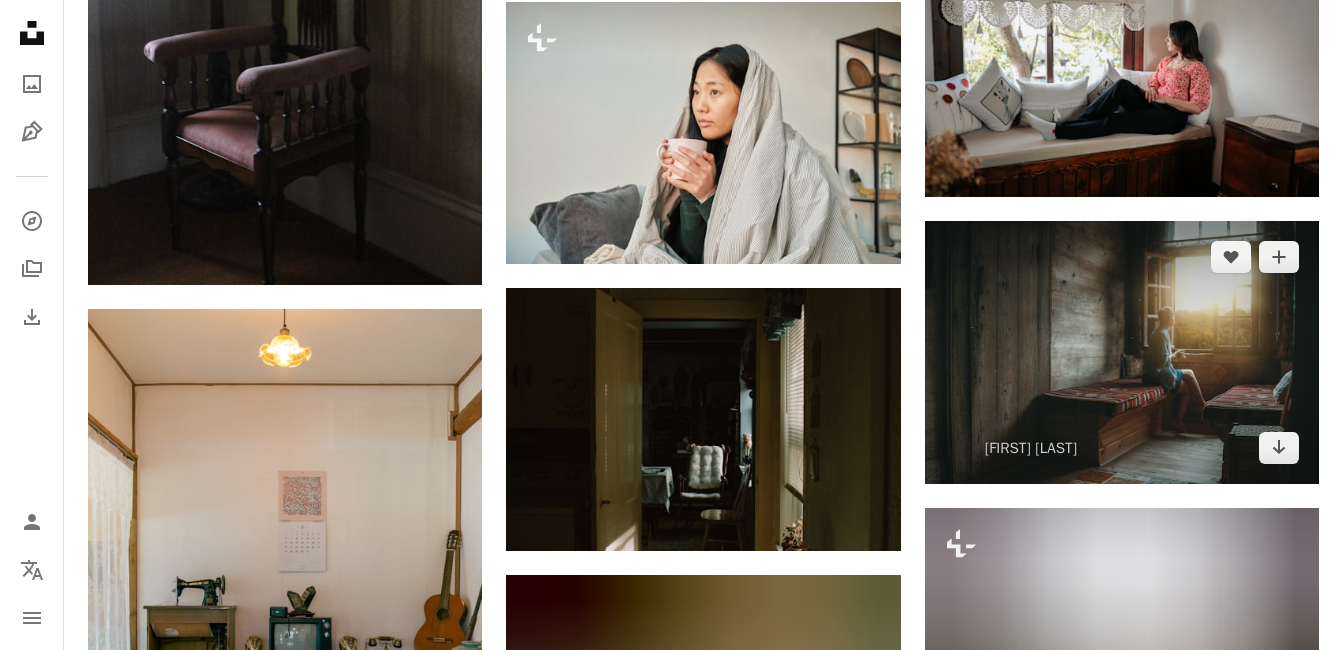 scroll, scrollTop: 25400, scrollLeft: 0, axis: vertical 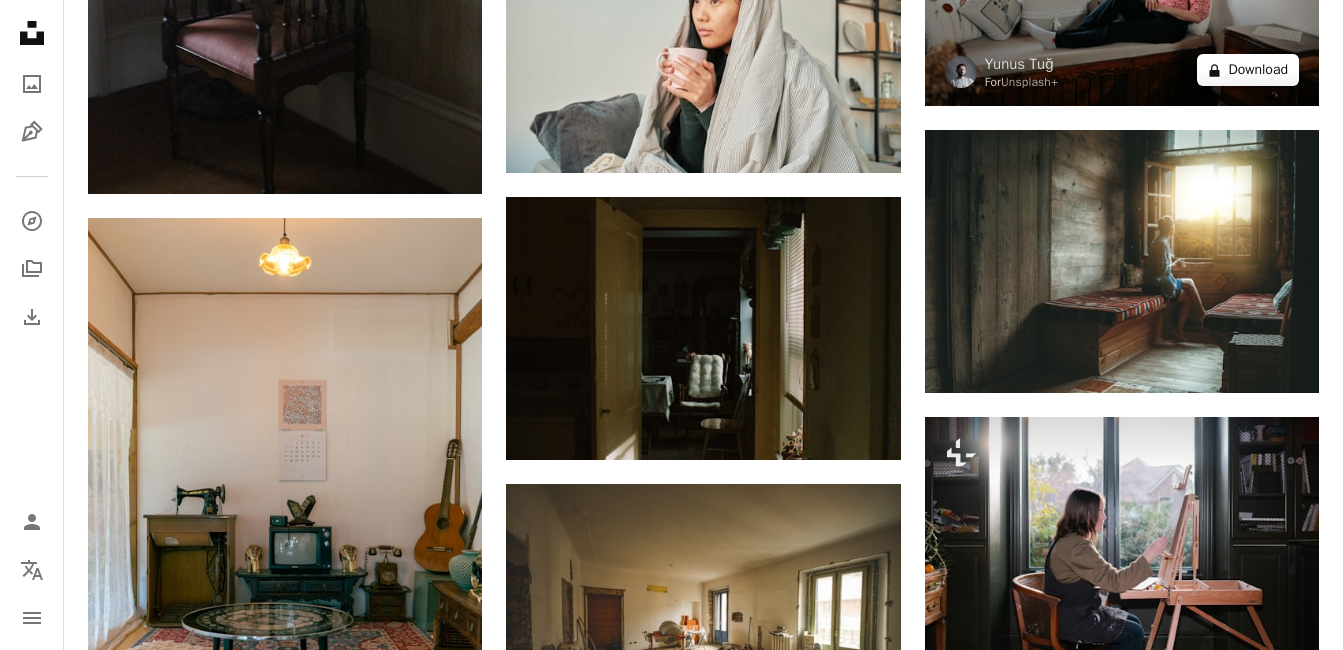 click on "A lock Download" at bounding box center [1248, 70] 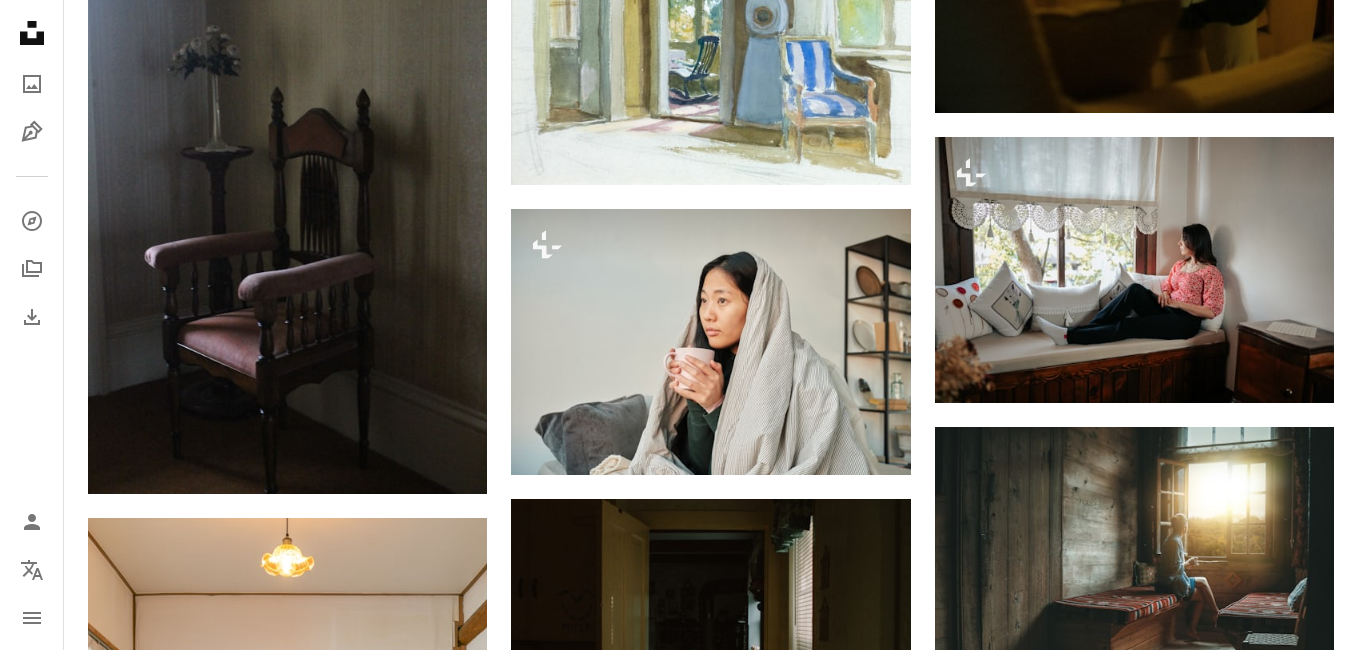 click on "An X shape Premium, ready to use images. Get unlimited access. A plus sign Members-only content added monthly A plus sign Unlimited royalty-free downloads A plus sign Illustrations  New A plus sign Enhanced legal protections yearly 66%  off monthly $12   $4 USD per month * Get  Unsplash+ * When paid annually, billed upfront  $48 Taxes where applicable. Renews automatically. Cancel anytime." at bounding box center (679, 5495) 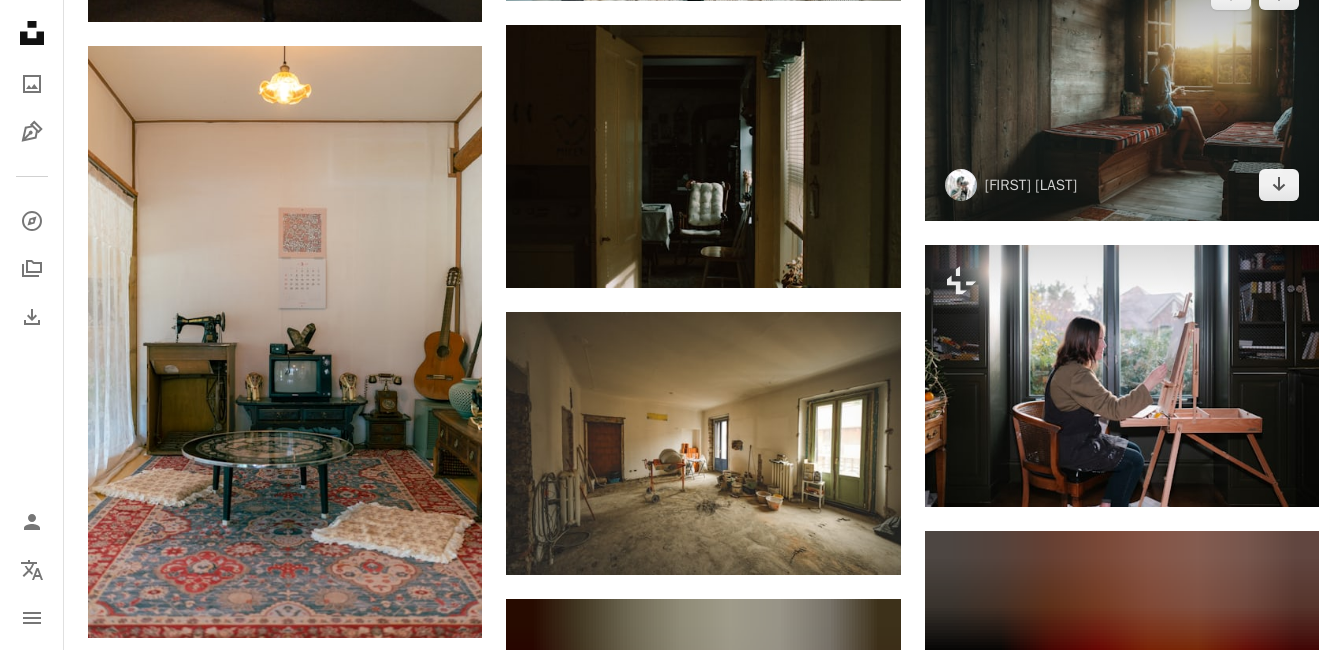 scroll, scrollTop: 25600, scrollLeft: 0, axis: vertical 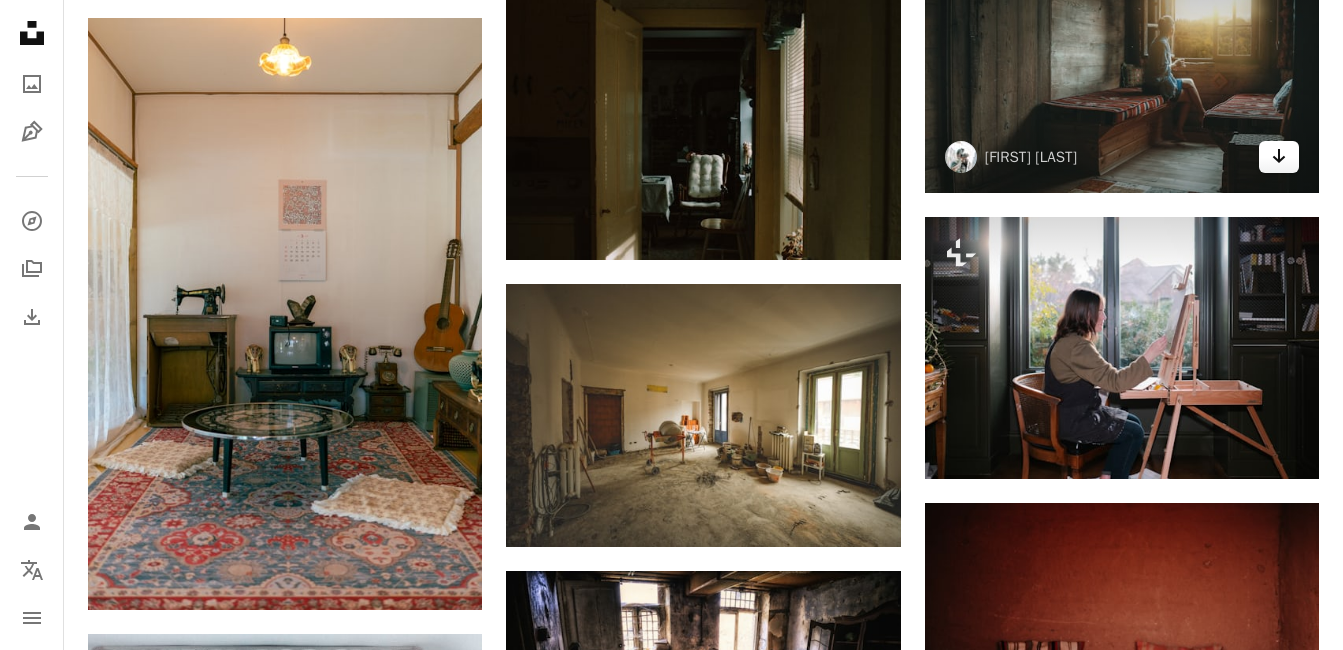 click on "Arrow pointing down" at bounding box center (1279, 157) 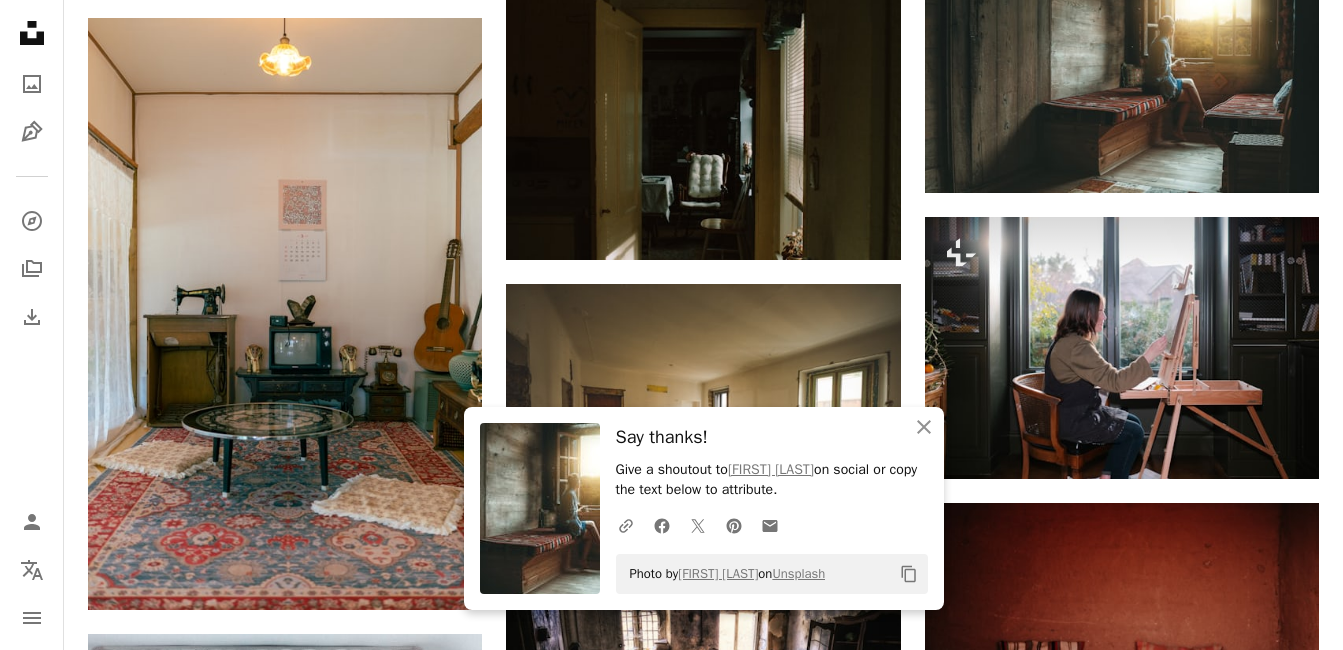 click on "Plus sign for Unsplash+ A heart A plus sign [NAME] [LAST] For  Unsplash+ A lock Download A heart A plus sign Europeana Arrow pointing down Plus sign for Unsplash+ A heart A plus sign [NAME] [LAST] For  Unsplash+ A lock Download Plus sign for Unsplash+ A heart A plus sign Curated Lifestyle For  Unsplash+ A lock Download A heart A plus sign Europeana Arrow pointing down A heart A plus sign [NAME] [LAST] Arrow pointing down Plus sign for Unsplash+ A heart A plus sign Getty Images For  Unsplash+ A lock Download A heart A plus sign Austrian National Library Arrow pointing down A heart A plus sign Museum of New Zealand Te Papa Tongarewa Arrow pointing down Plus sign for Unsplash+ A heart A plus sign Getty Images For  Unsplash+ A lock Download –– ––– –––  –– ––– –  ––– –––  ––––  –   – –– –––  – – ––– –– –– –––– –– The best in on-brand content creation Learn More A heart A plus sign [NAME] [LAST] Arrow pointing down For" at bounding box center (703, -10242) 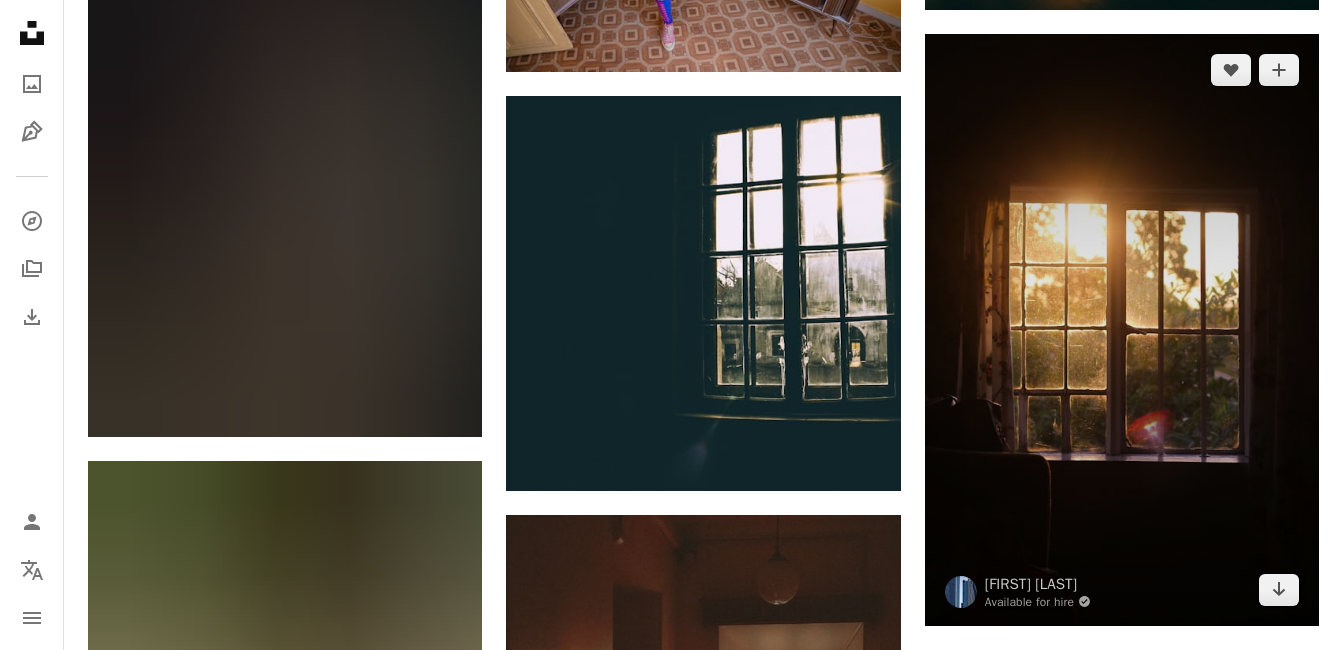 scroll, scrollTop: 36200, scrollLeft: 0, axis: vertical 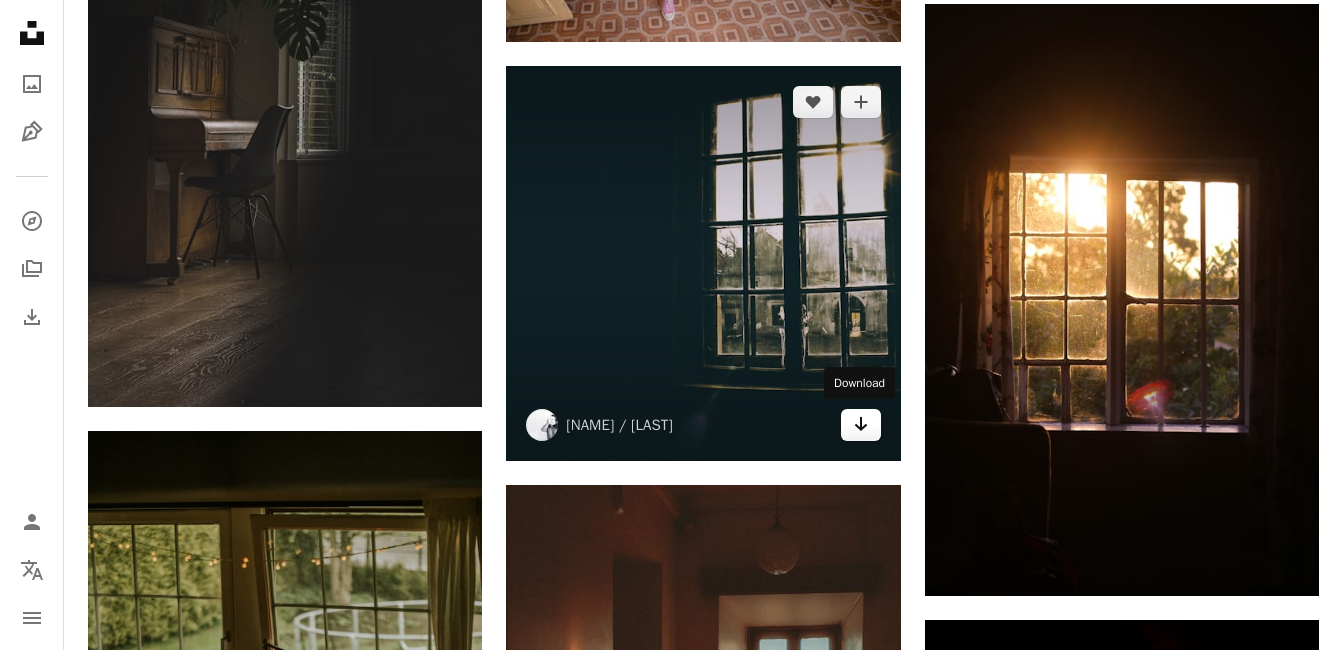 click on "Arrow pointing down" 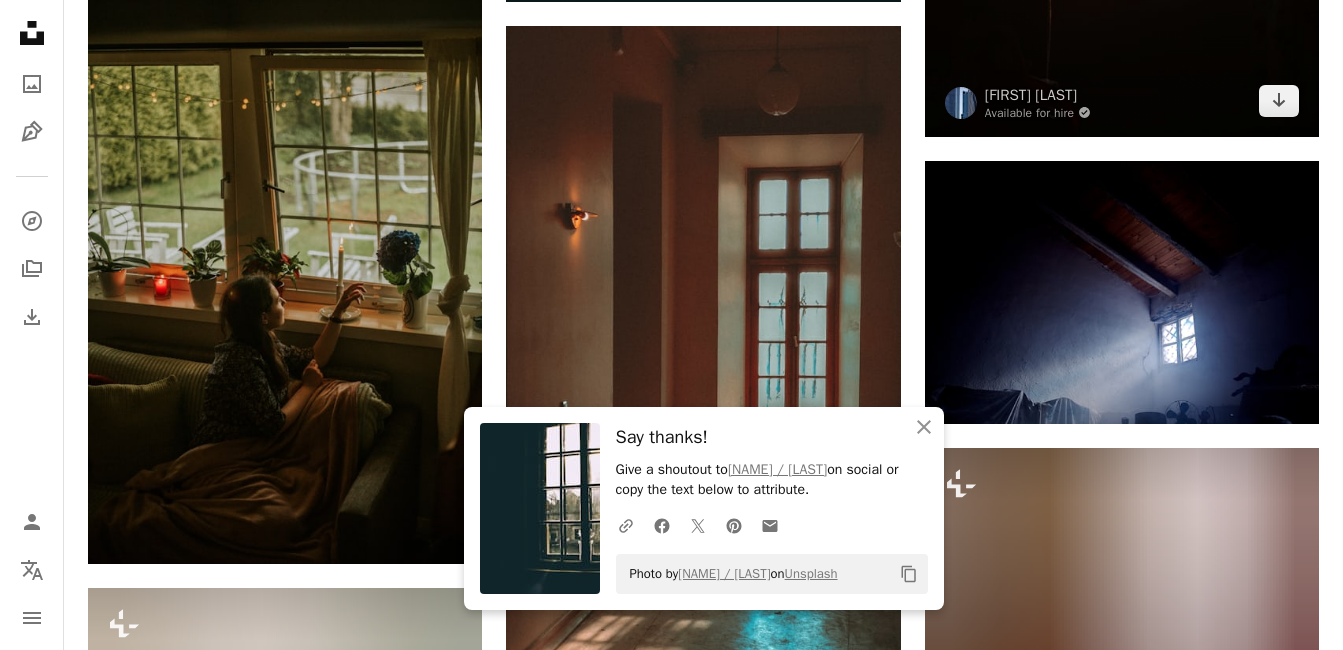 scroll, scrollTop: 36700, scrollLeft: 0, axis: vertical 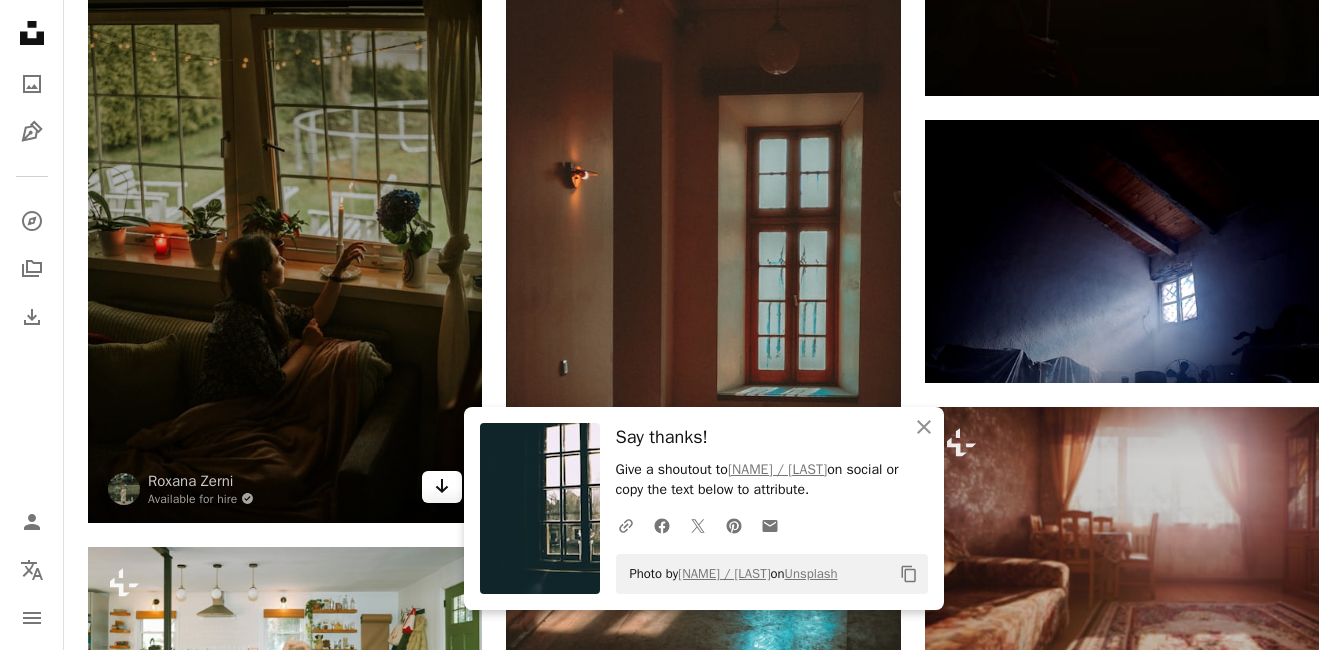 click on "Arrow pointing down" at bounding box center [442, 487] 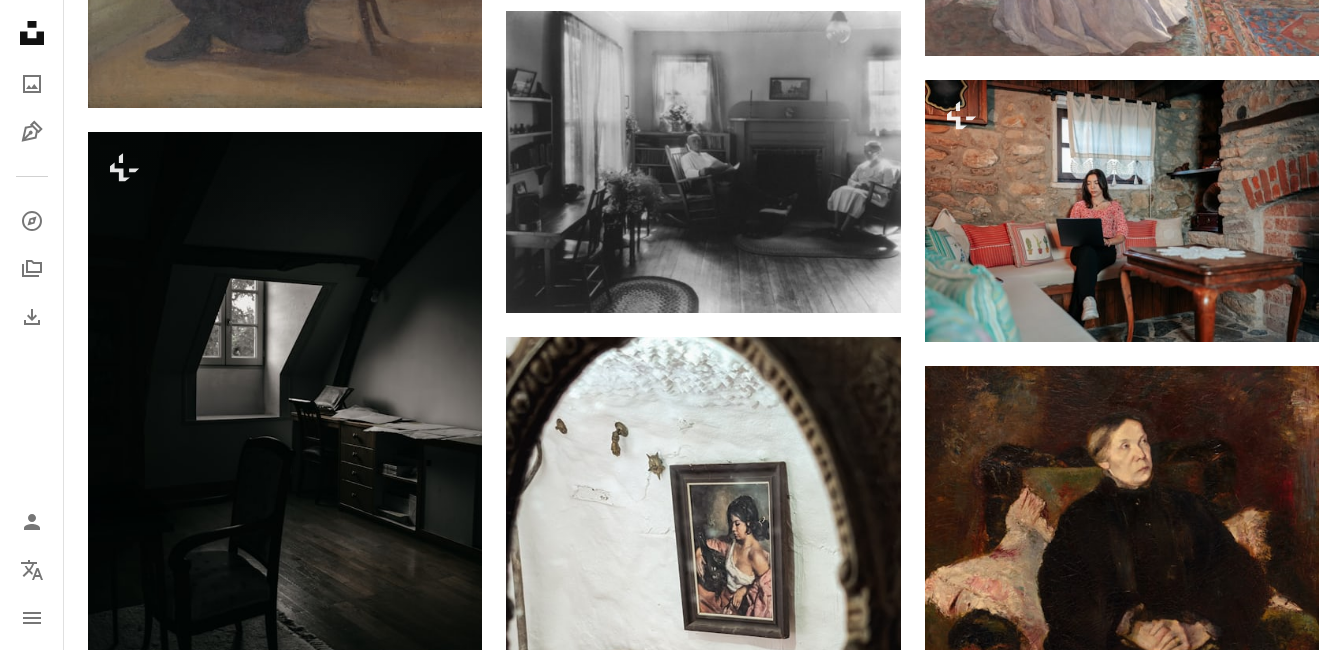 scroll, scrollTop: 0, scrollLeft: 0, axis: both 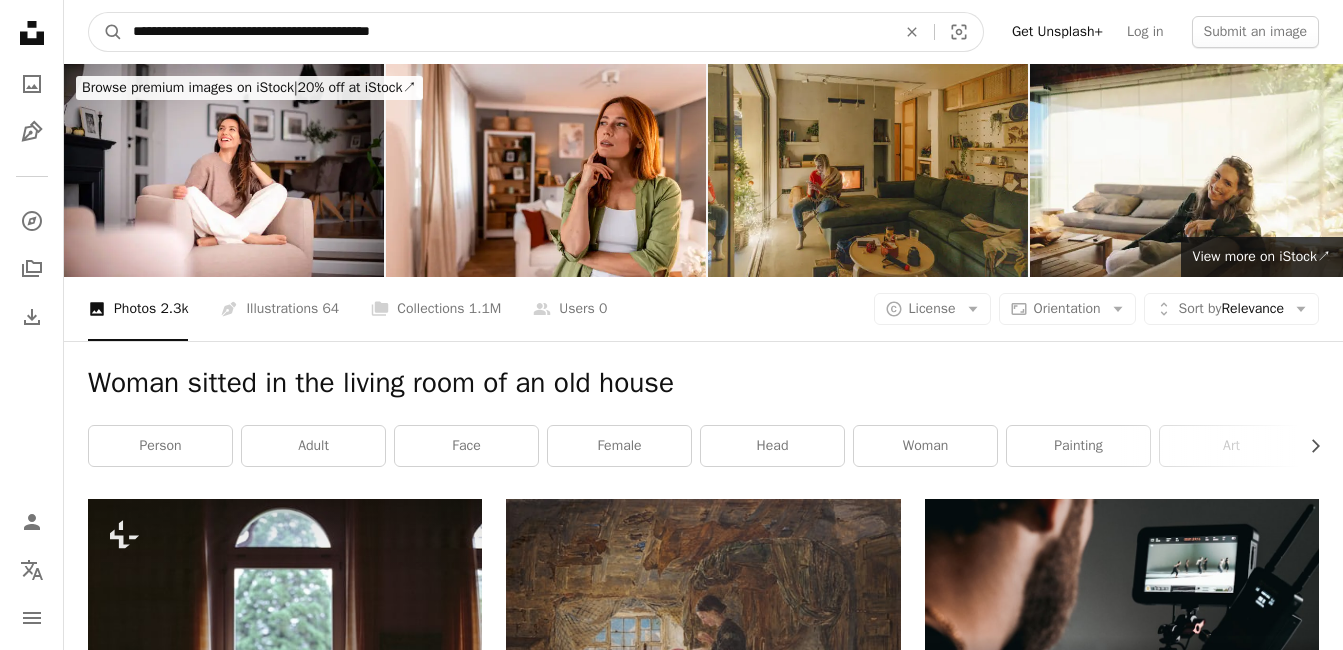 click on "**********" at bounding box center [506, 32] 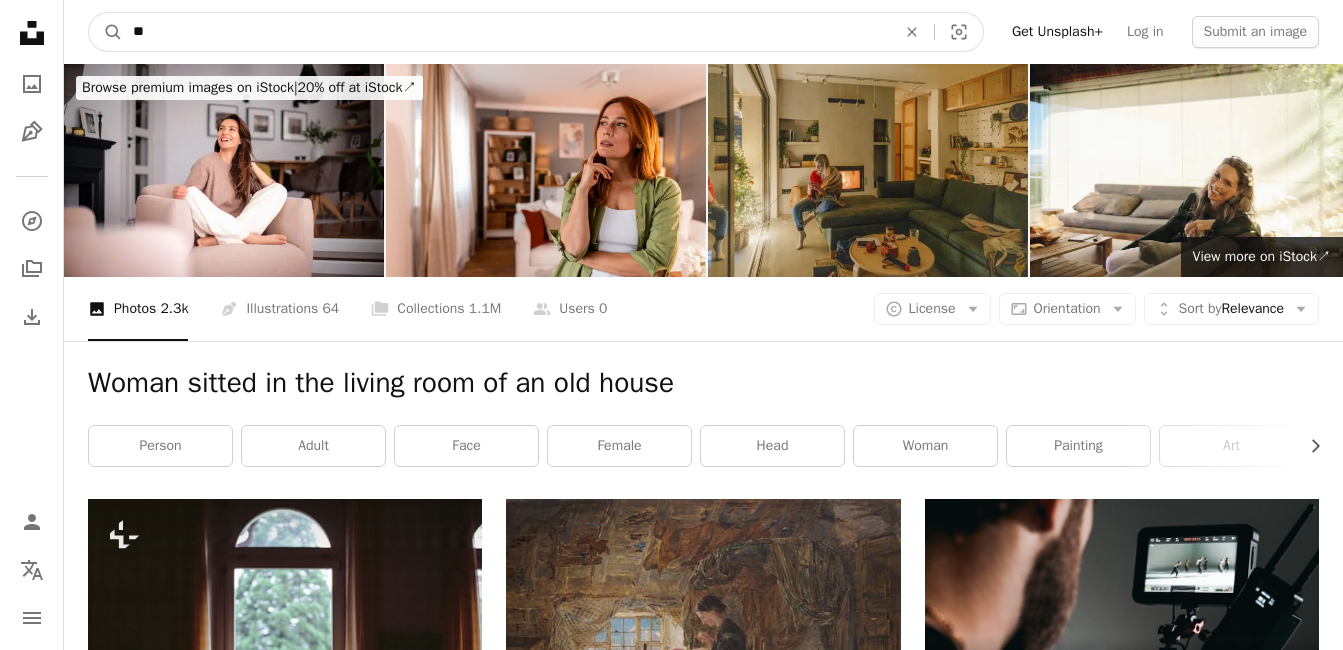 type on "*" 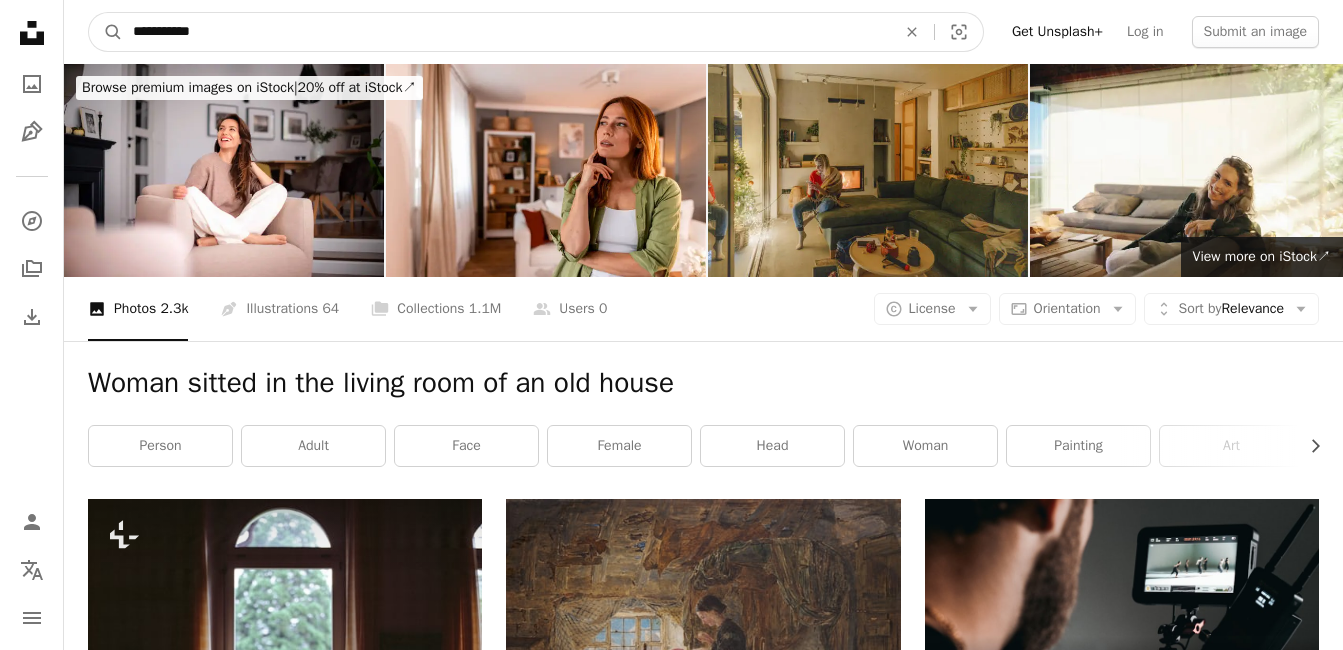 type on "**********" 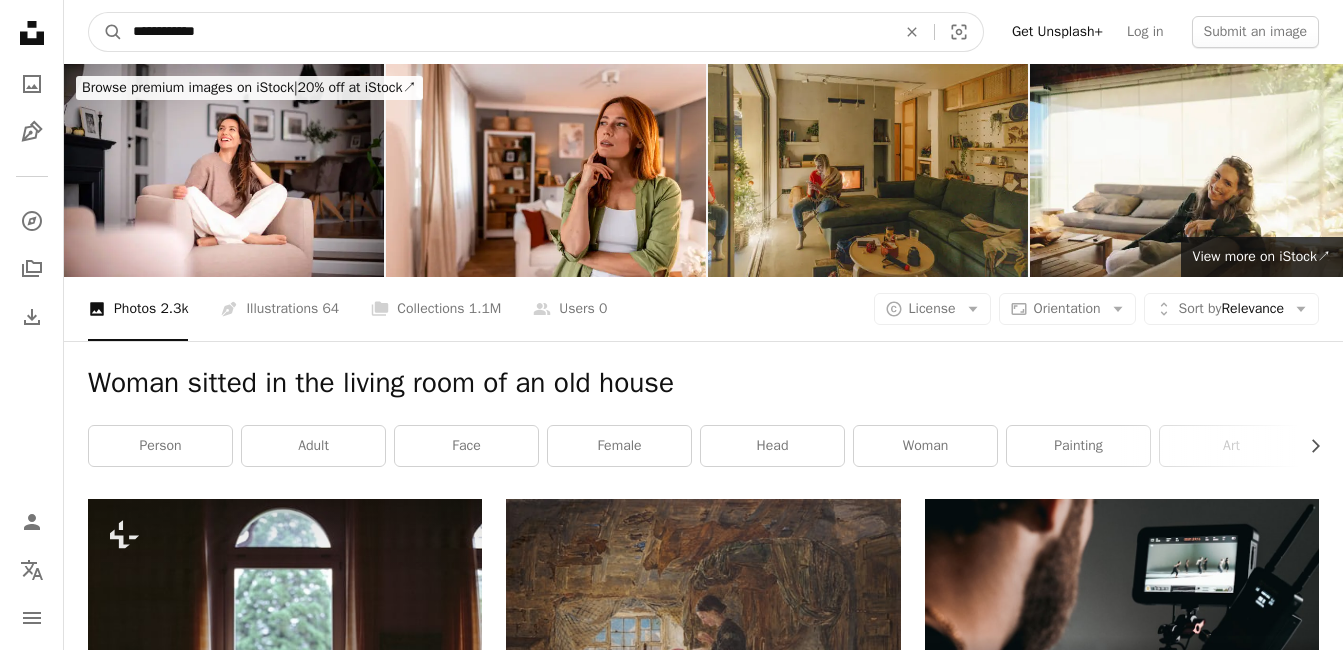 click on "A magnifying glass" at bounding box center (106, 32) 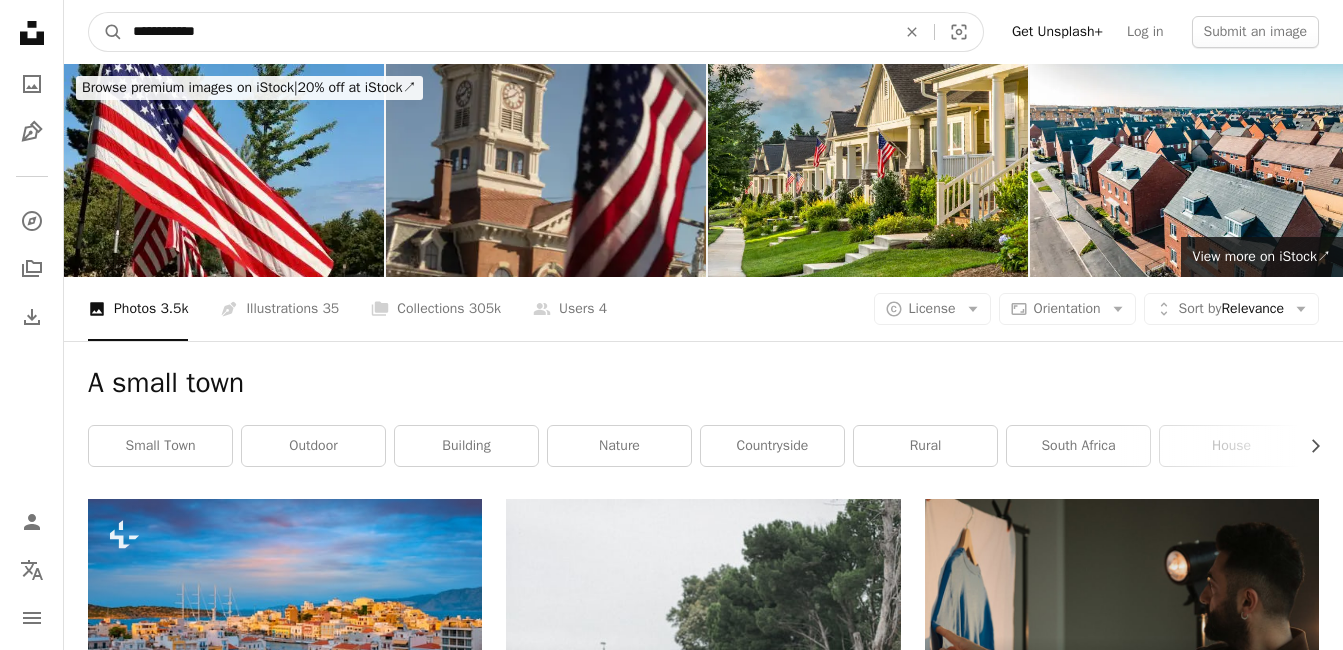 click on "**********" at bounding box center (506, 32) 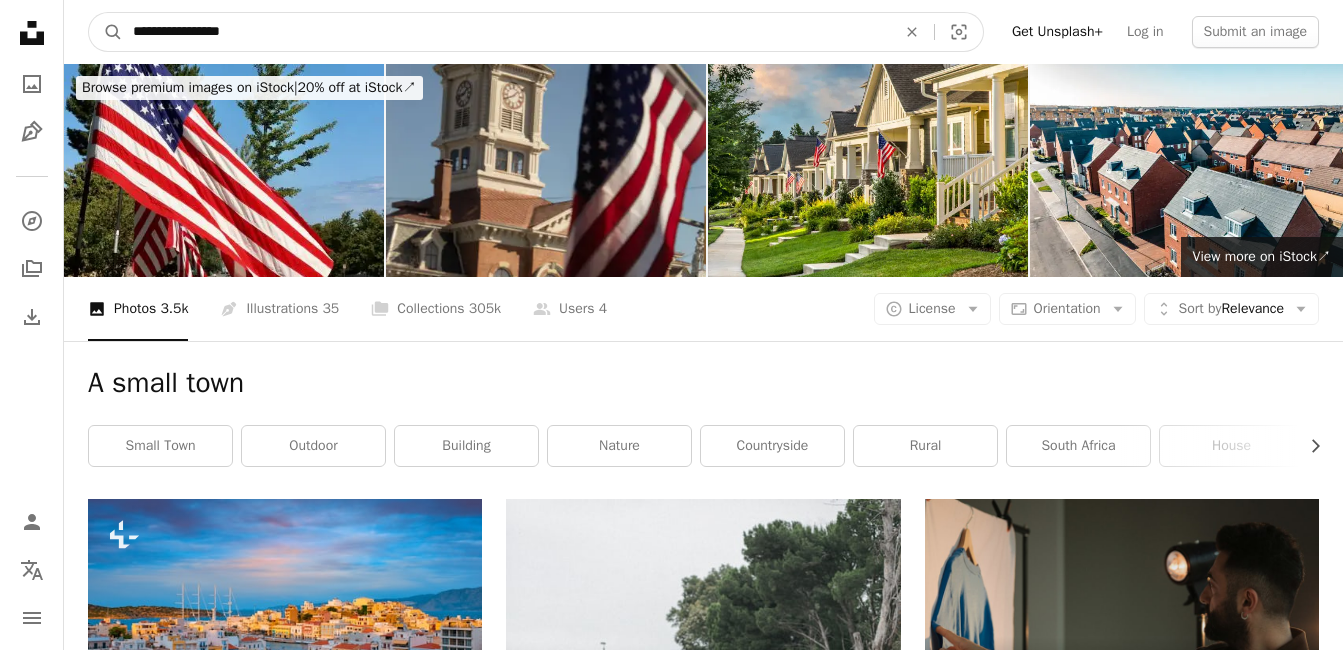 type on "**********" 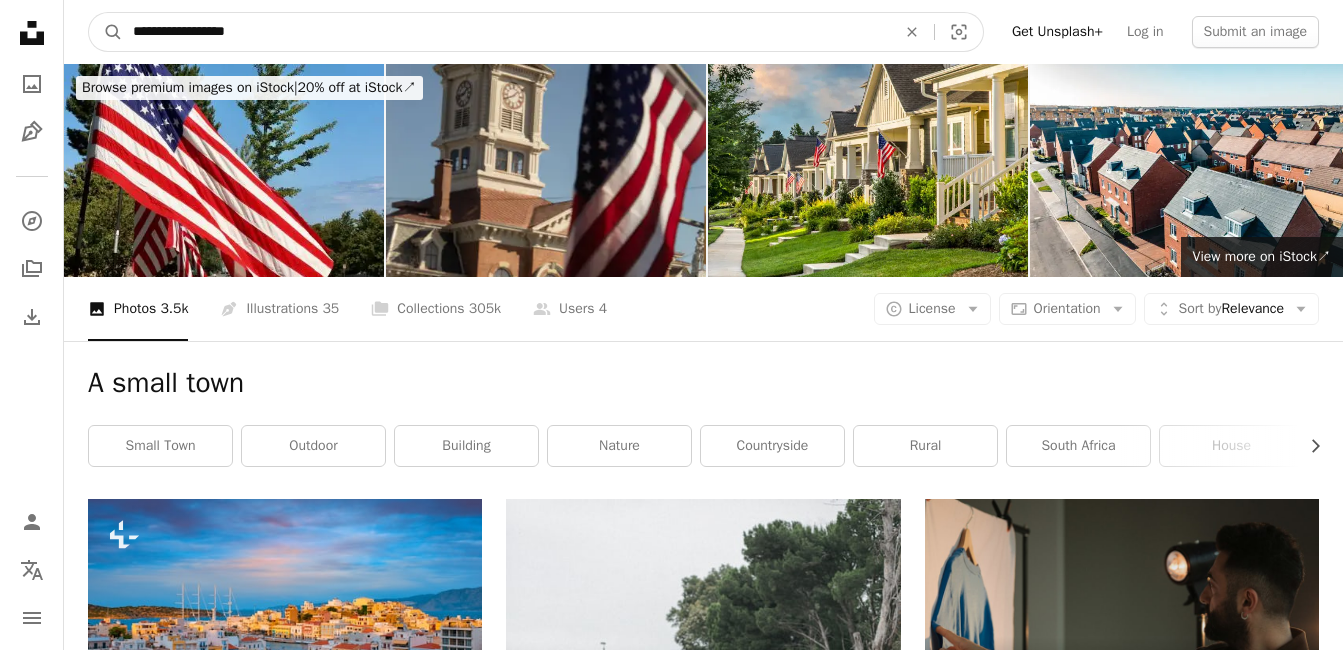 click on "A magnifying glass" at bounding box center (106, 32) 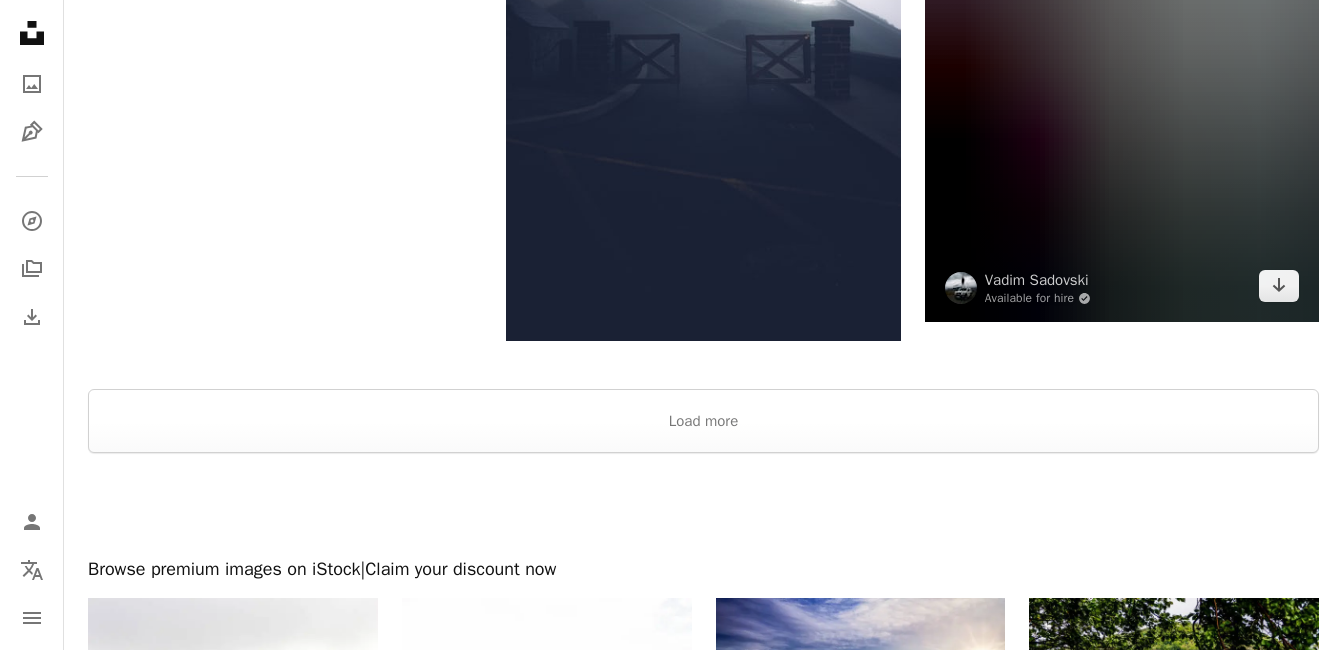 scroll, scrollTop: 3300, scrollLeft: 0, axis: vertical 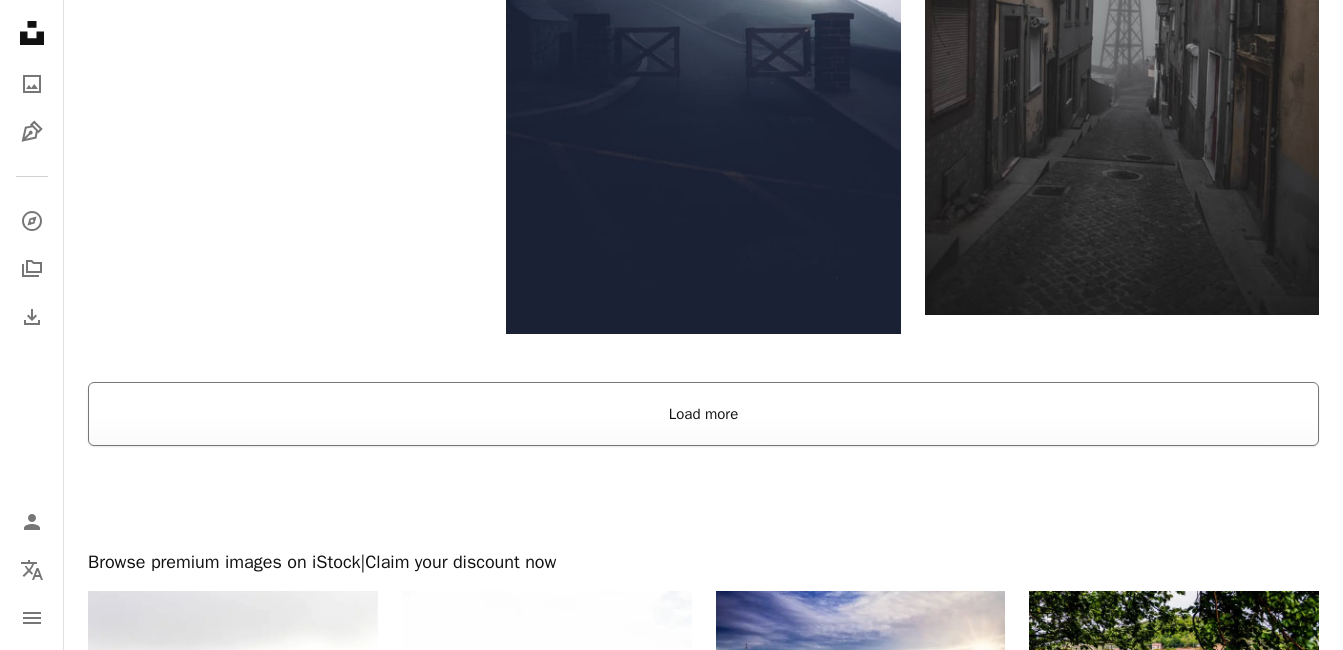 click on "Load more" at bounding box center (703, 414) 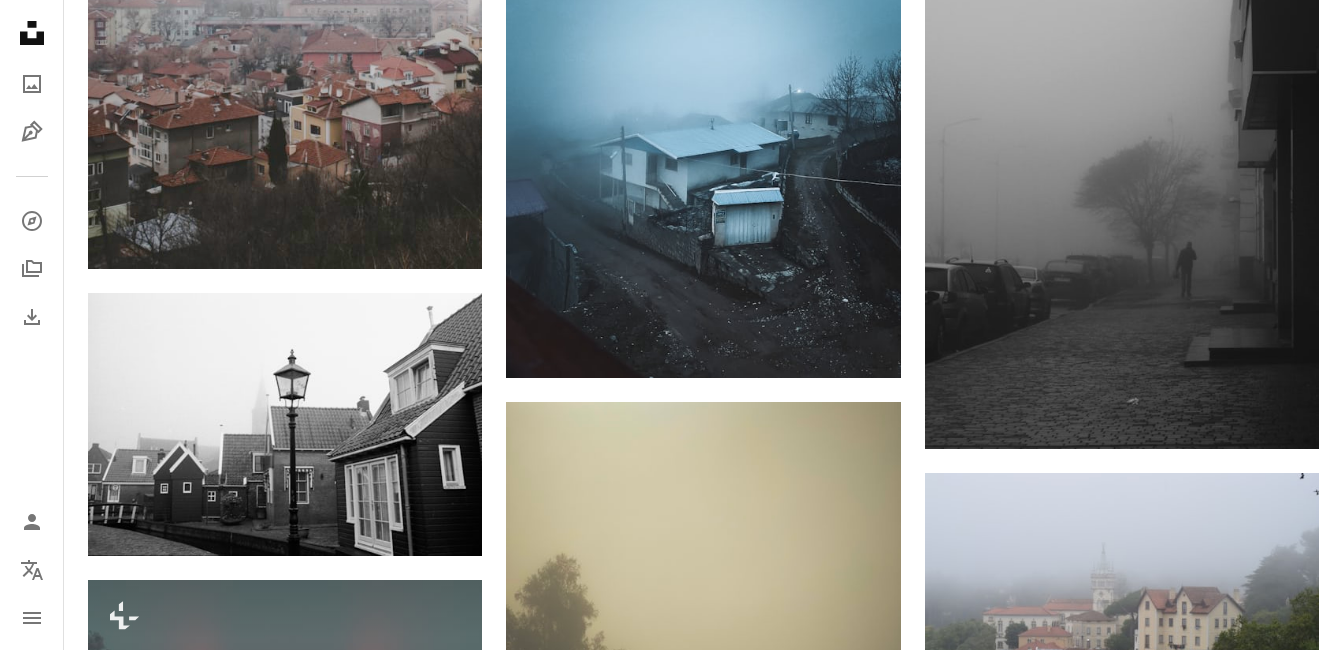 scroll, scrollTop: 6600, scrollLeft: 0, axis: vertical 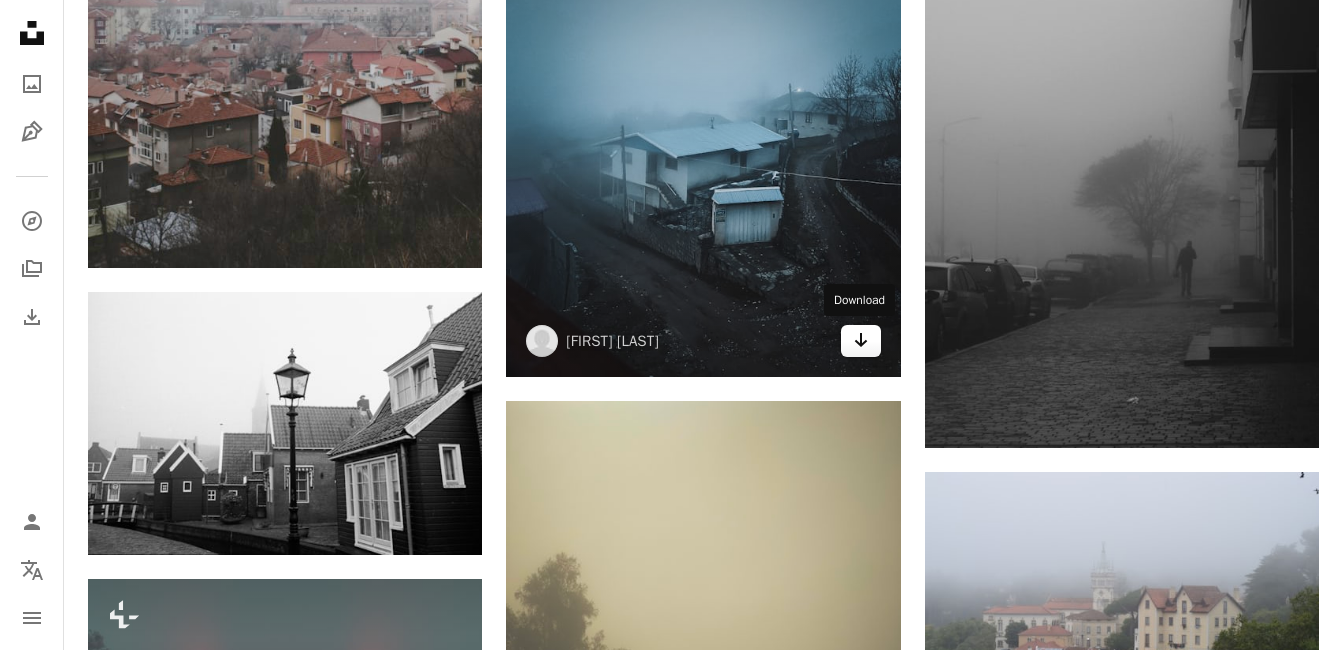 click on "Arrow pointing down" at bounding box center (861, 341) 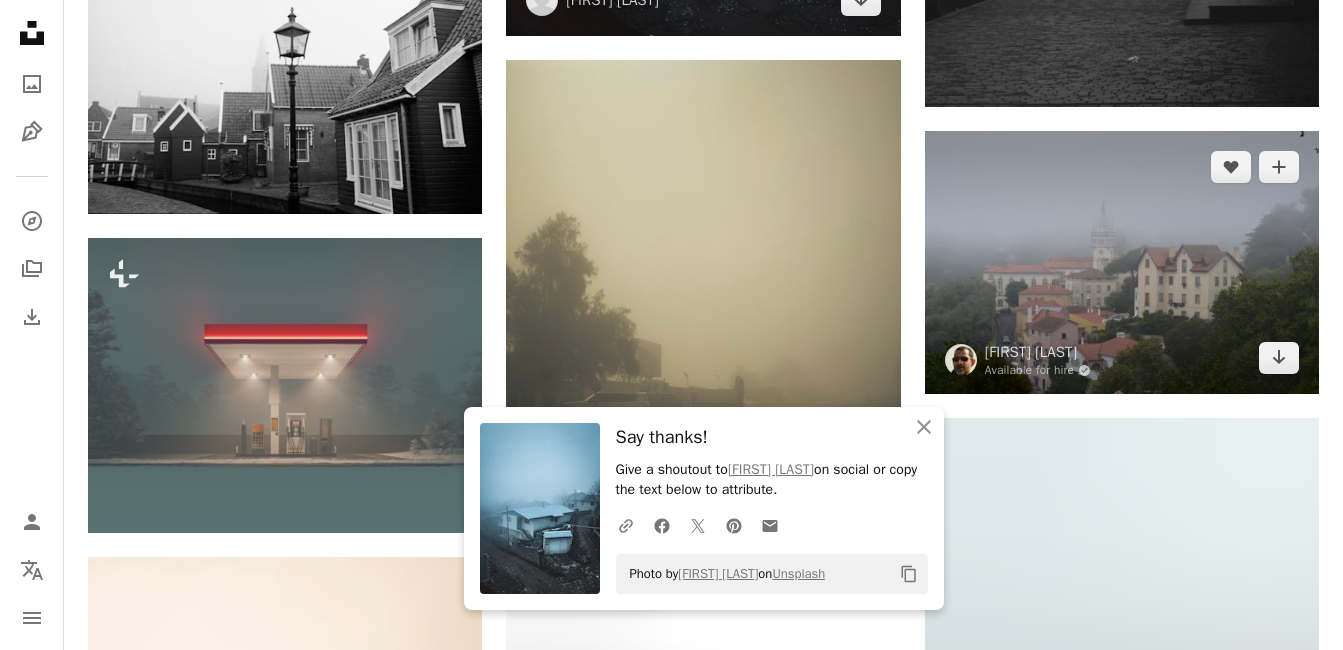 scroll, scrollTop: 7000, scrollLeft: 0, axis: vertical 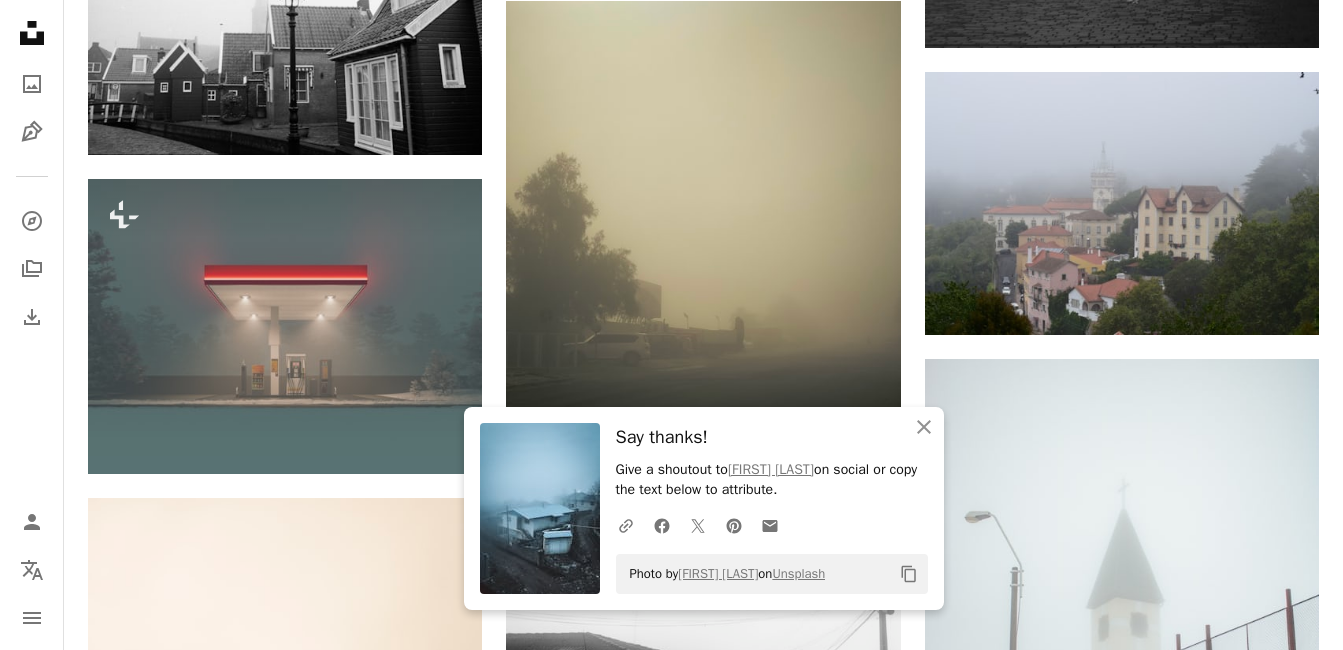 drag, startPoint x: 1340, startPoint y: 217, endPoint x: 1333, endPoint y: 229, distance: 13.892444 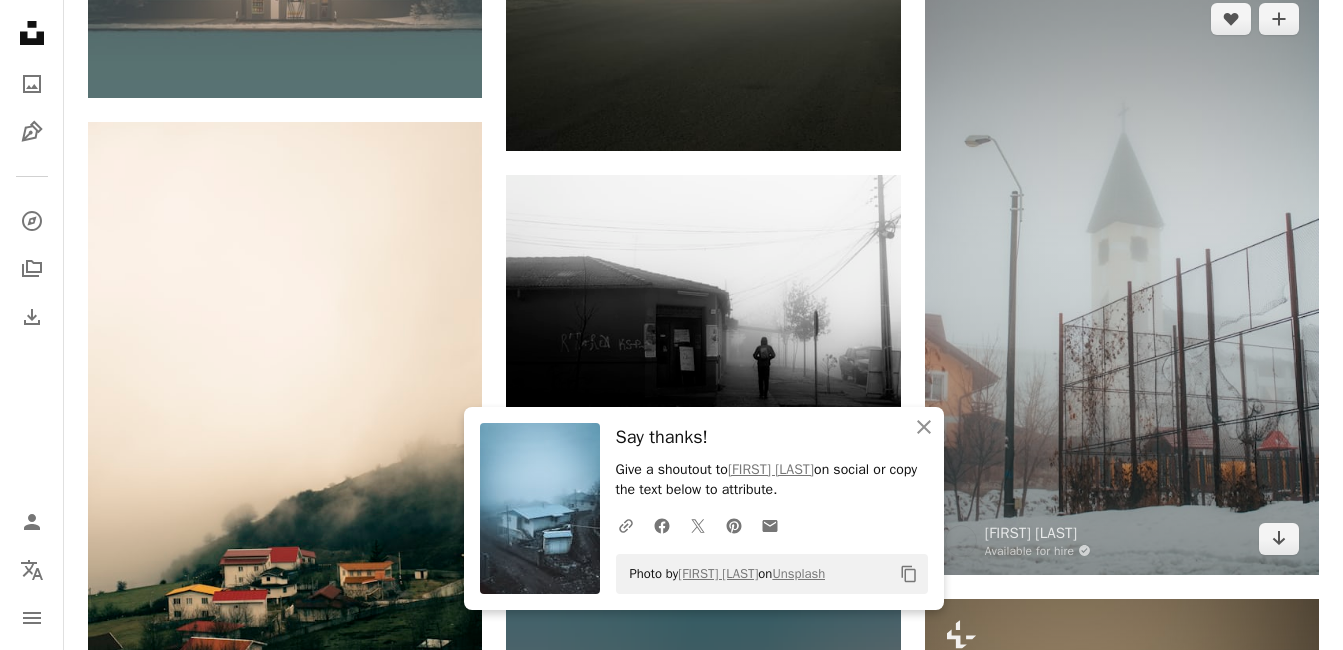 scroll, scrollTop: 7600, scrollLeft: 0, axis: vertical 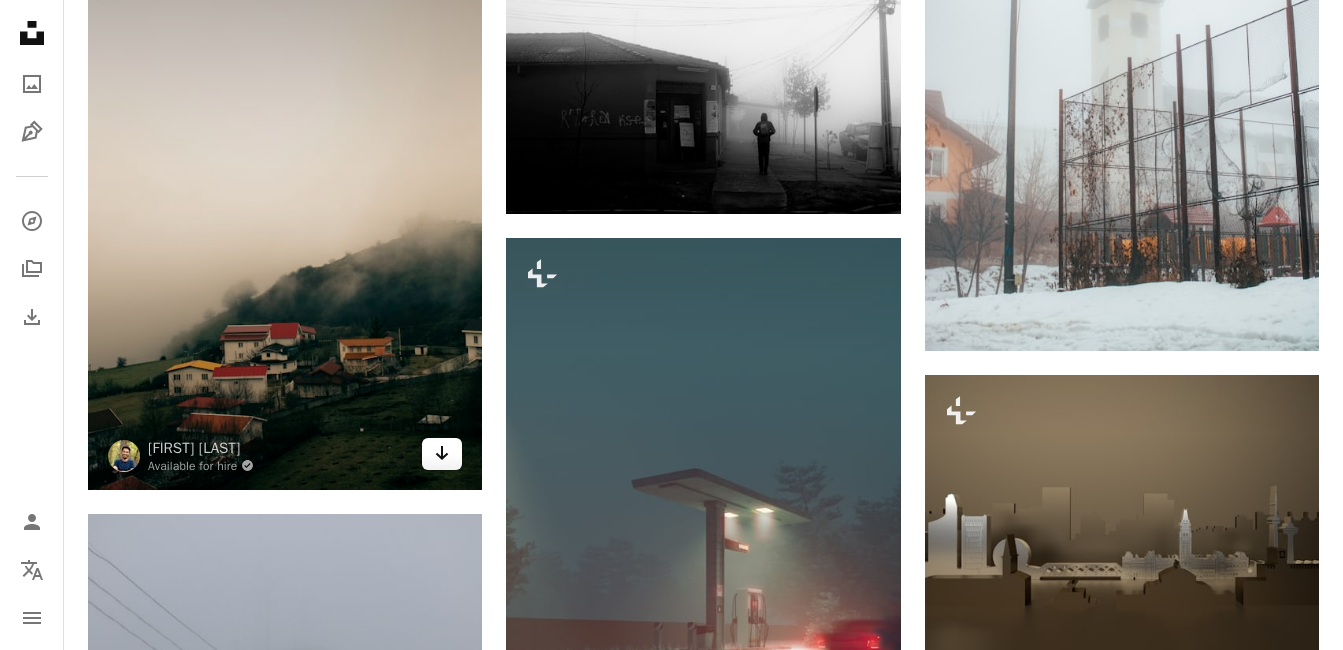 click on "Arrow pointing down" at bounding box center (442, 454) 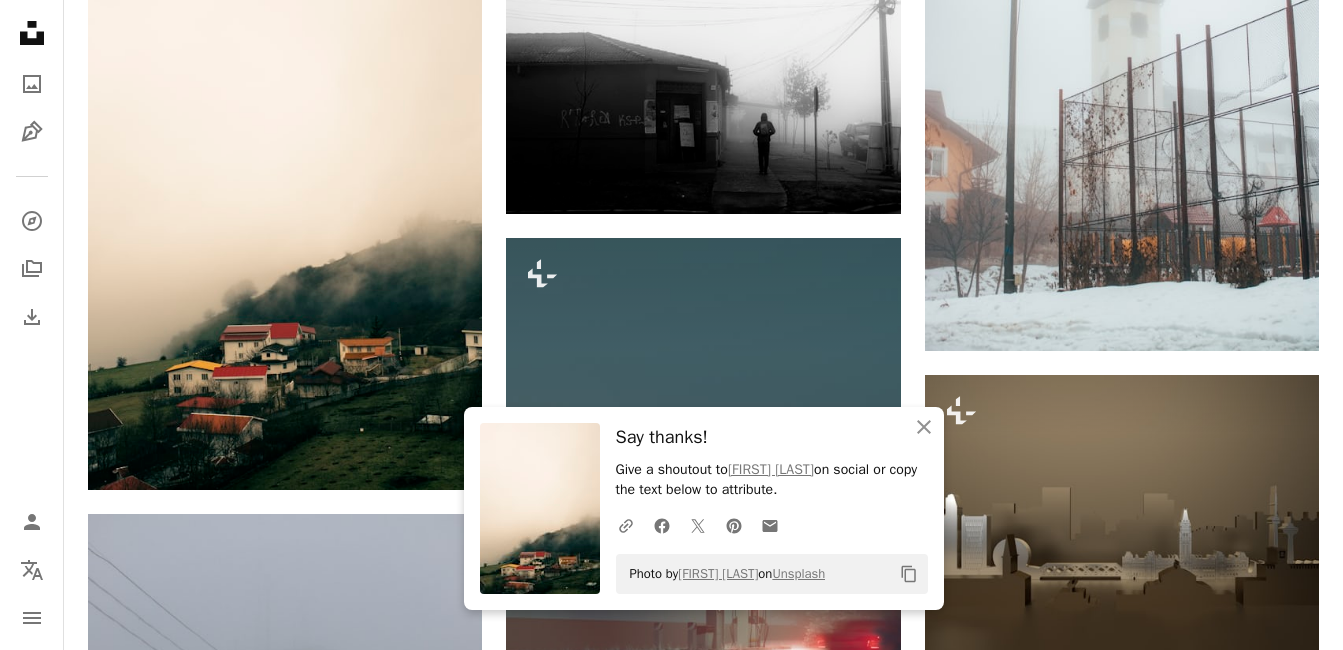 click on "Plus sign for Unsplash+ A heart A plus sign [FIRST] [LAST] For  Unsplash+ A lock Download A heart A plus sign [FIRST] [LAST] Available for hire A checkmark inside of a circle Arrow pointing down Plus sign for Unsplash+ A heart A plus sign [FIRST] [LAST] For  Unsplash+ A lock Download A heart A plus sign [FIRST] [LAST] Available for hire A checkmark inside of a circle Arrow pointing down A heart A plus sign [FIRST] [LAST] Available for hire A checkmark inside of a circle Arrow pointing down Plus sign for Unsplash+ A heart A plus sign [FIRST] [LAST] For  Unsplash+ A lock Download A heart A plus sign Music Meets Heaven Arrow pointing down Plus sign for Unsplash+ A heart A plus sign [FIRST] [LAST] For  Unsplash+ A lock Download A heart A plus sign [FIRST] [LAST] Available for hire A checkmark inside of a circle Arrow pointing down A heart A plus sign" at bounding box center [703, -822] 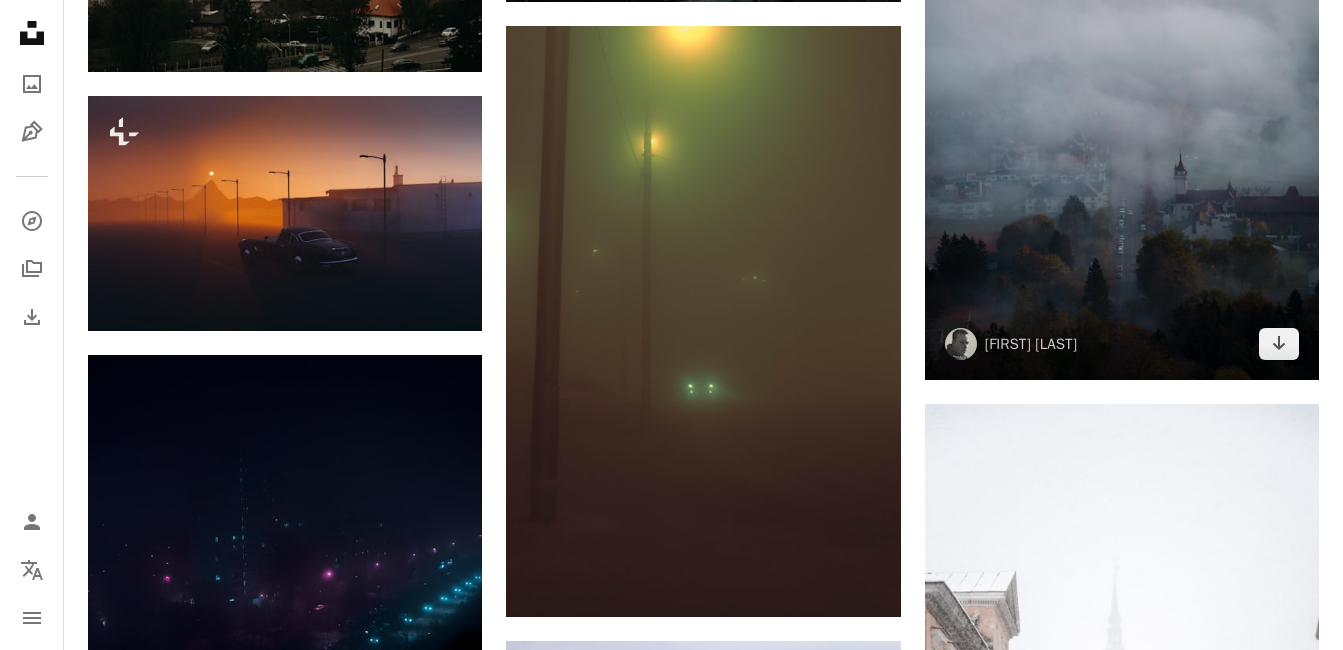 scroll, scrollTop: 11800, scrollLeft: 0, axis: vertical 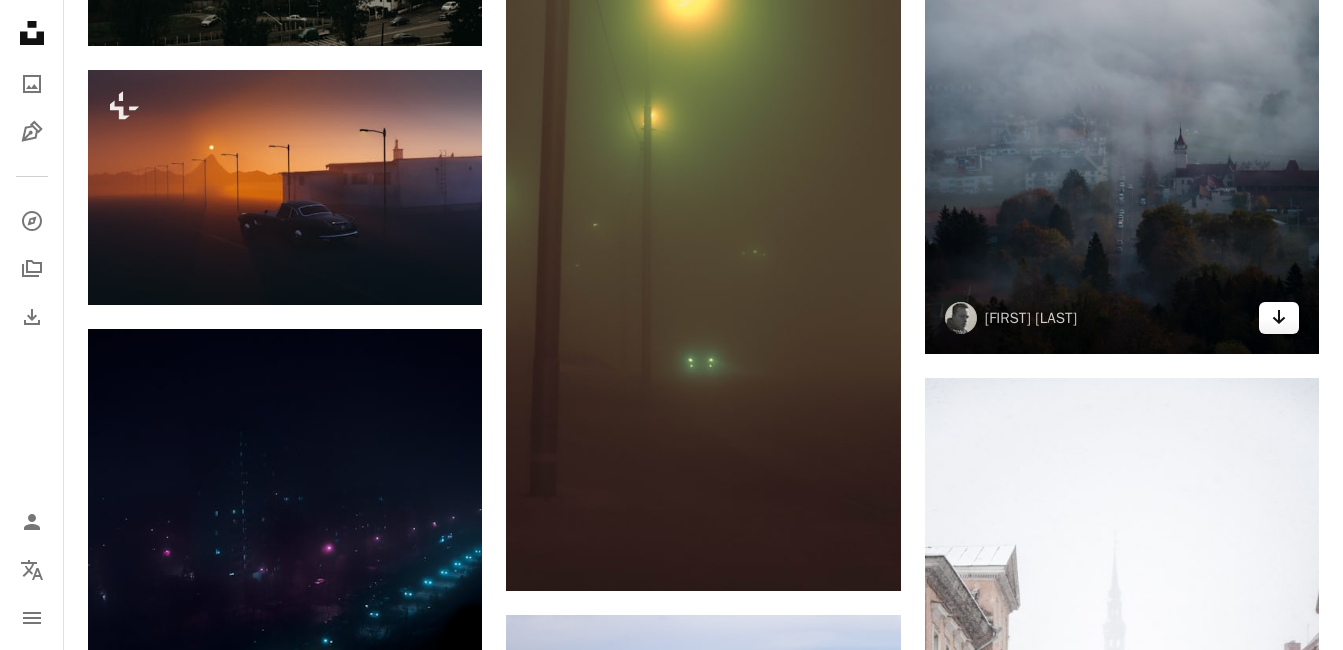 click 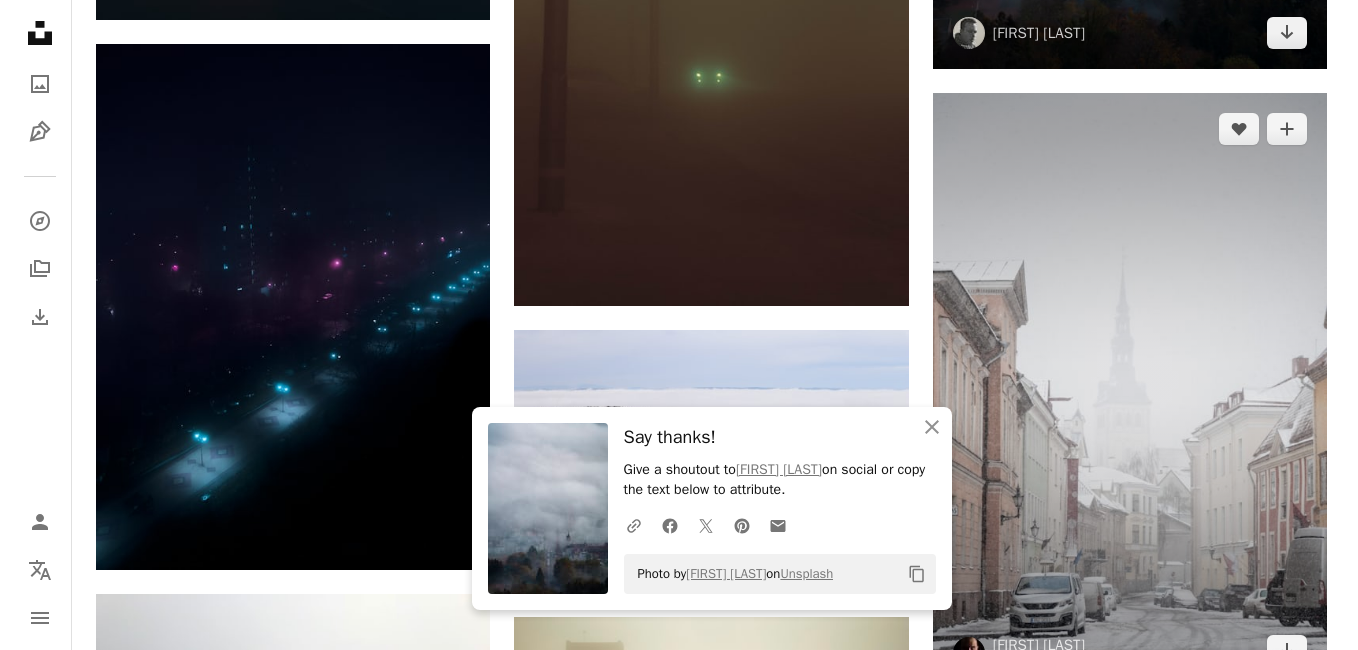 scroll, scrollTop: 12100, scrollLeft: 0, axis: vertical 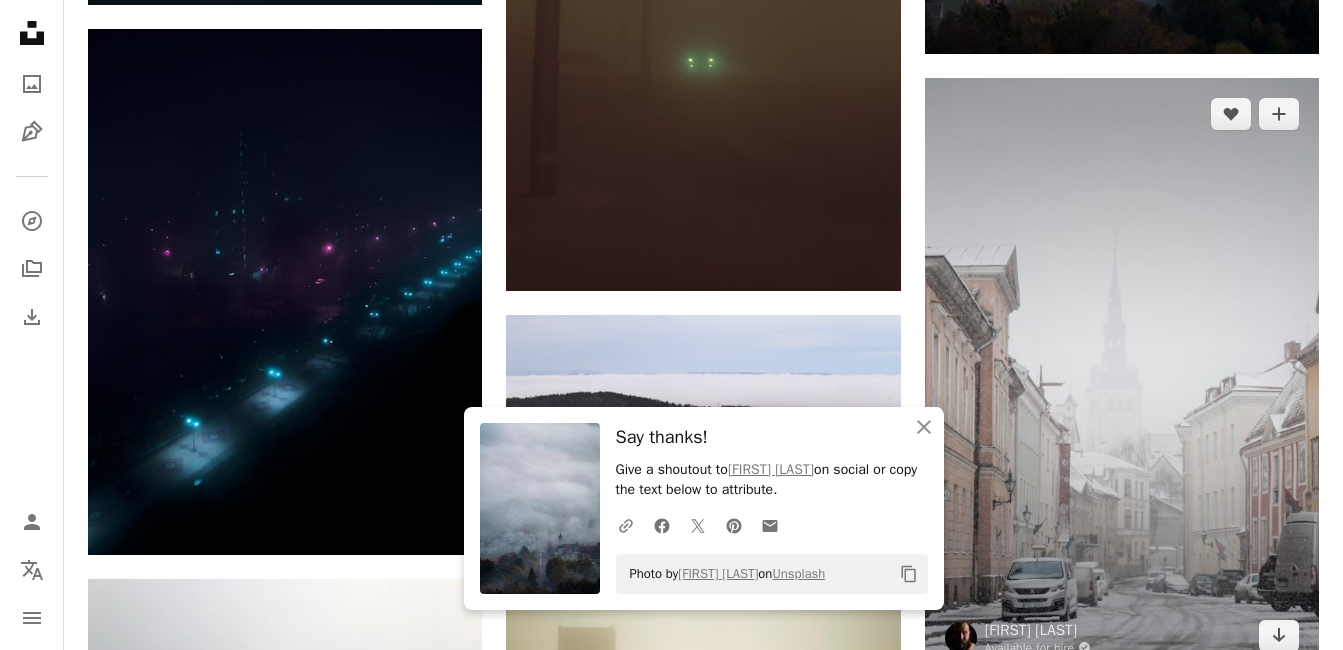 click at bounding box center [1122, 375] 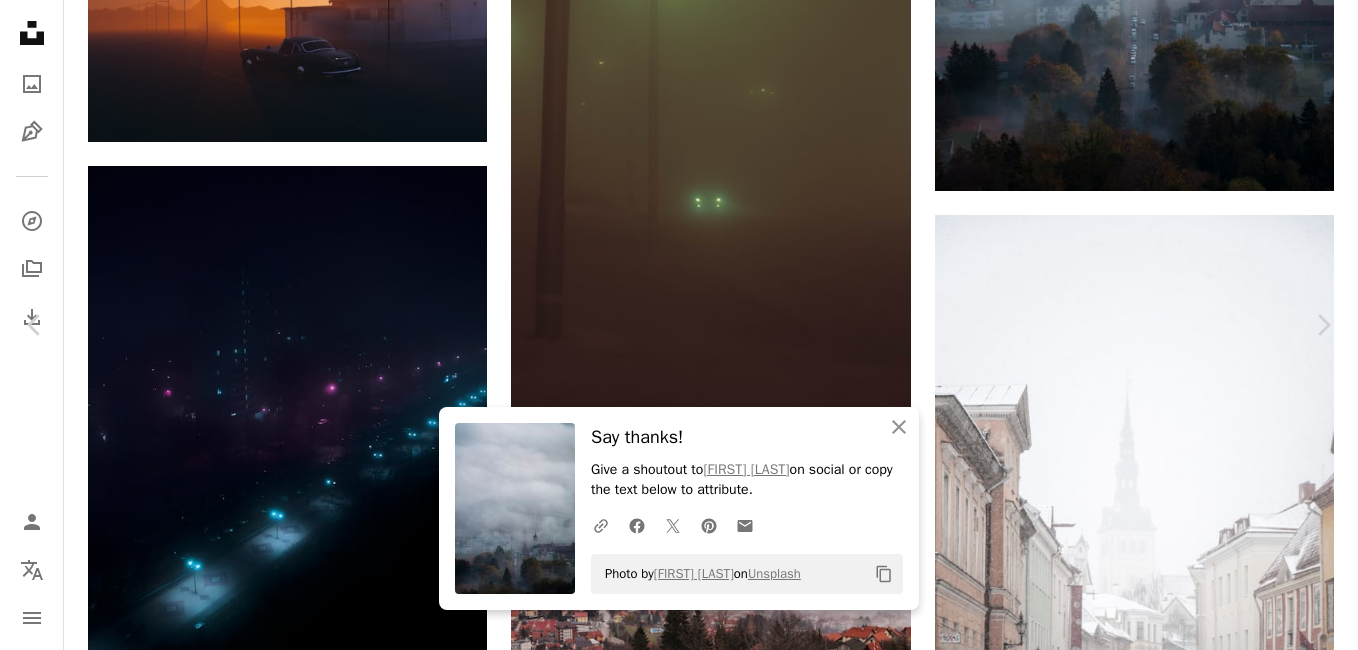 scroll, scrollTop: 569, scrollLeft: 0, axis: vertical 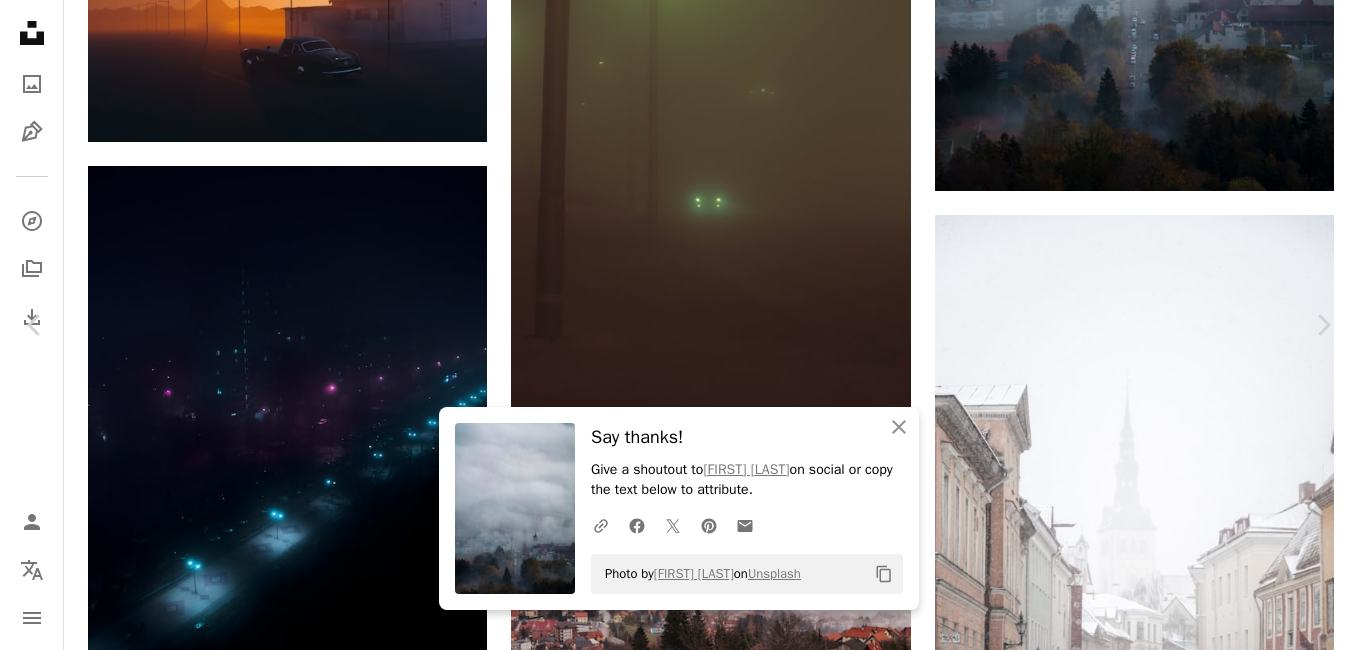 click on "**********" at bounding box center [679, -4036] 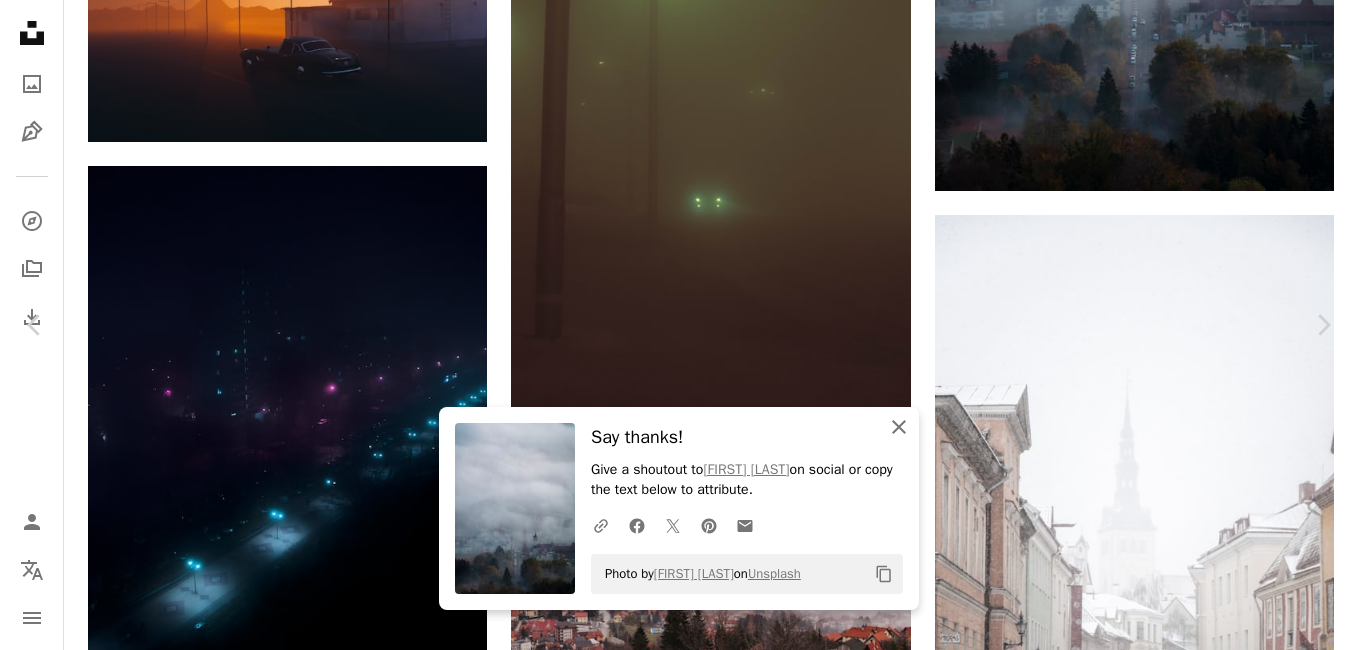click on "An X shape" 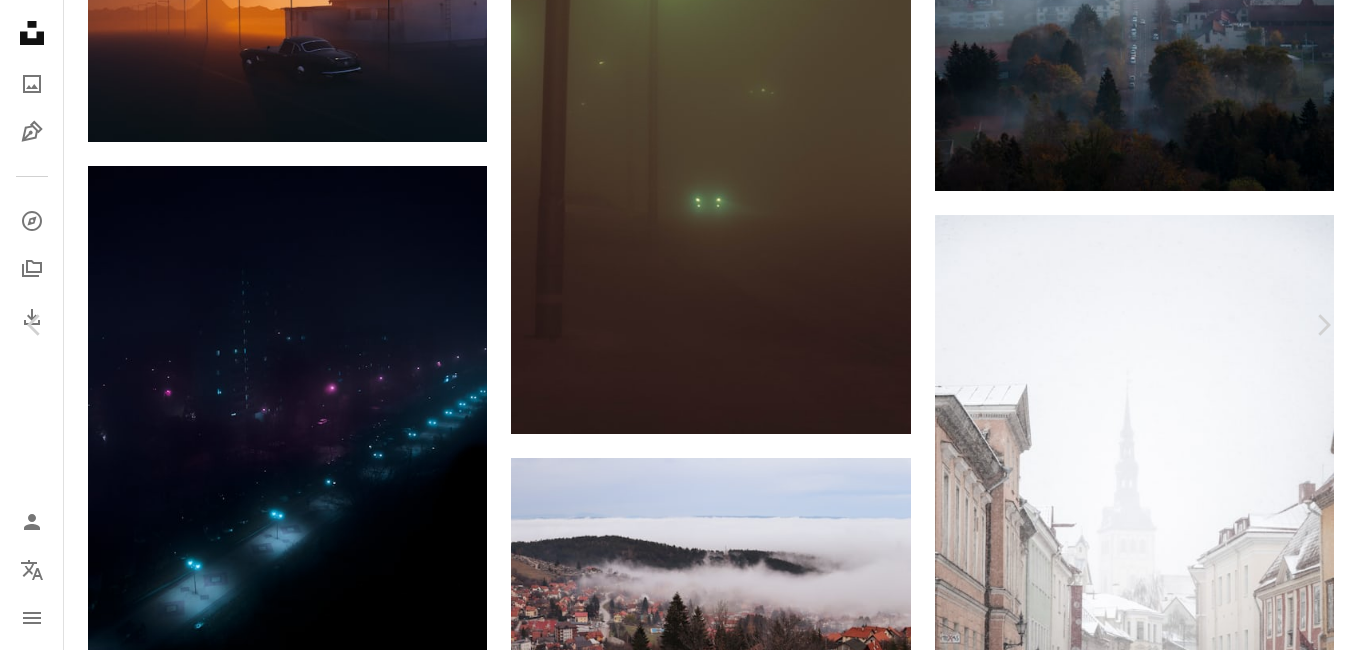 scroll, scrollTop: 7669, scrollLeft: 0, axis: vertical 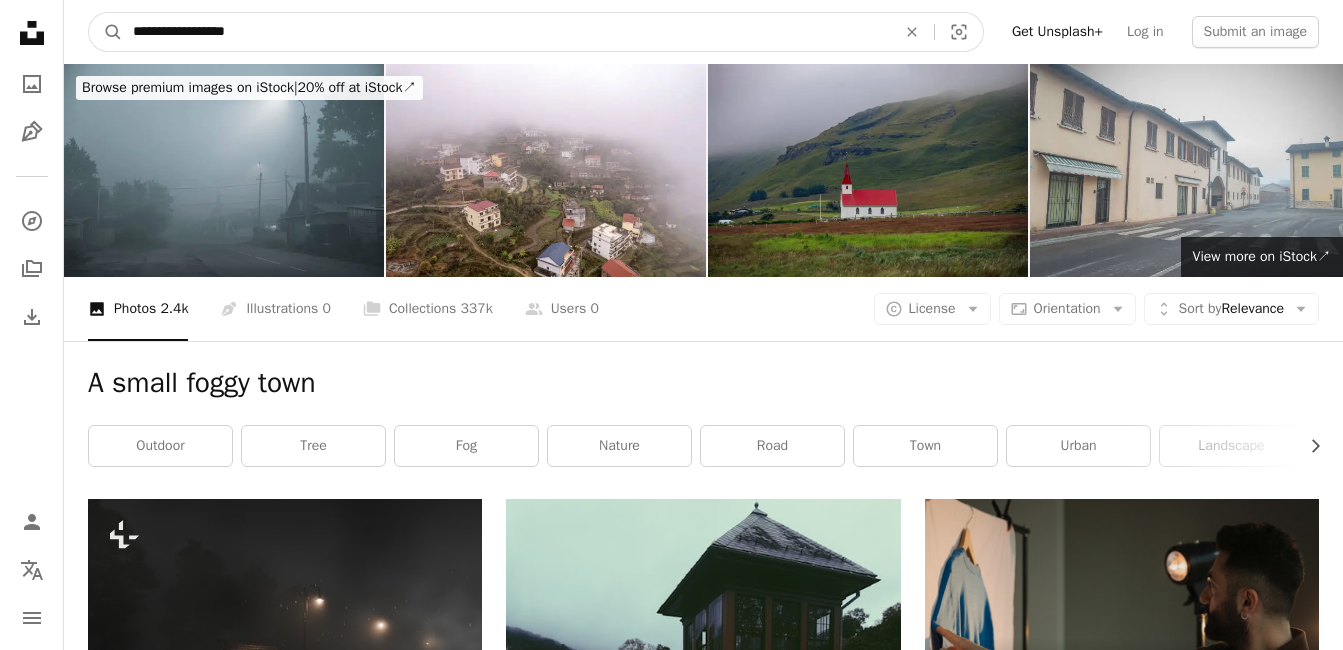 click on "**********" at bounding box center (506, 32) 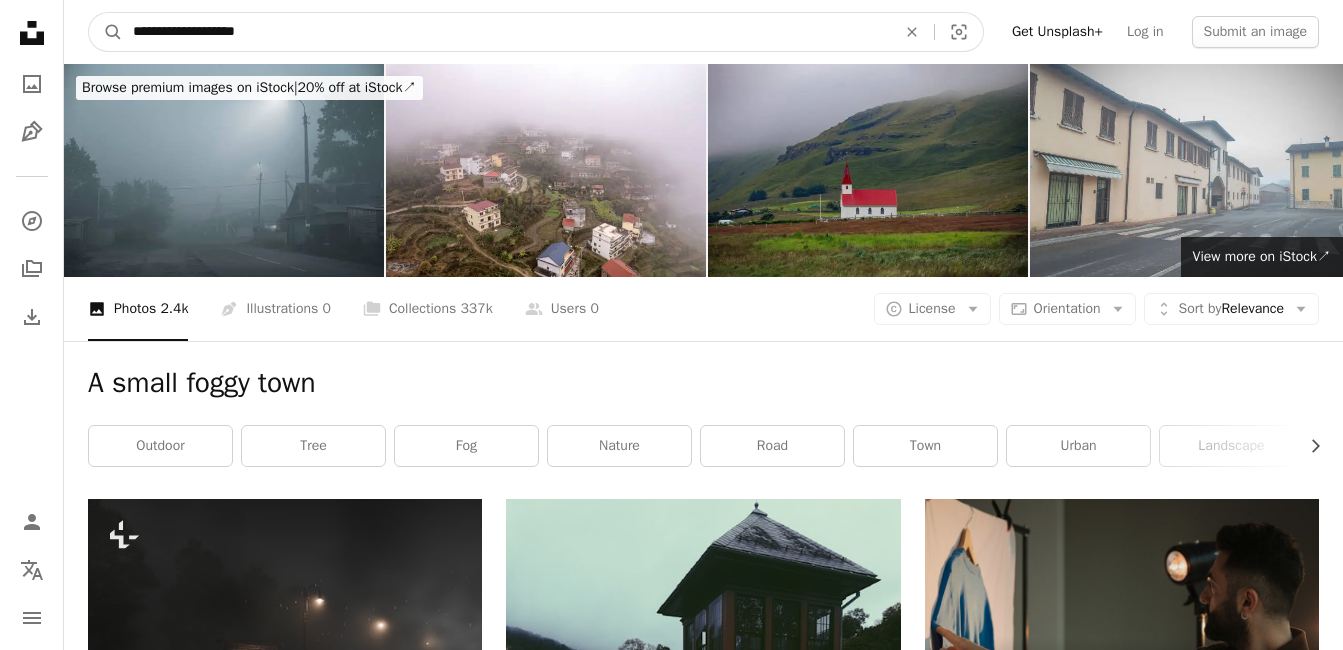 type on "**********" 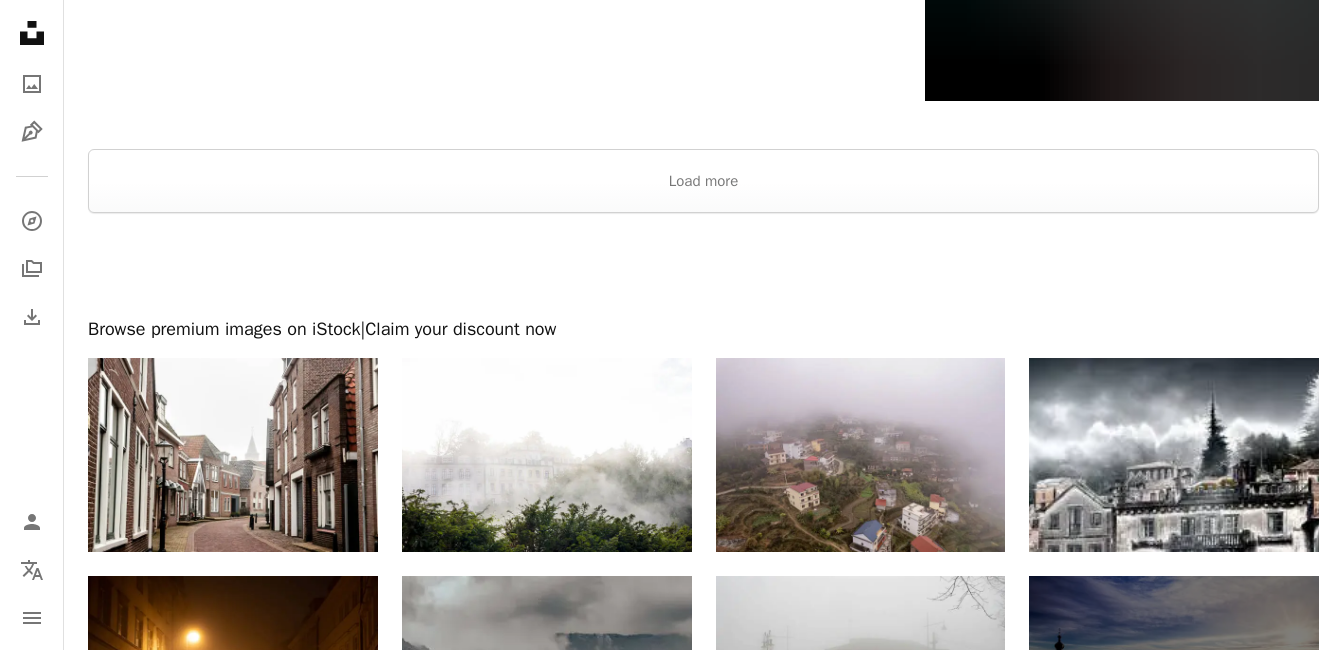 scroll, scrollTop: 4000, scrollLeft: 0, axis: vertical 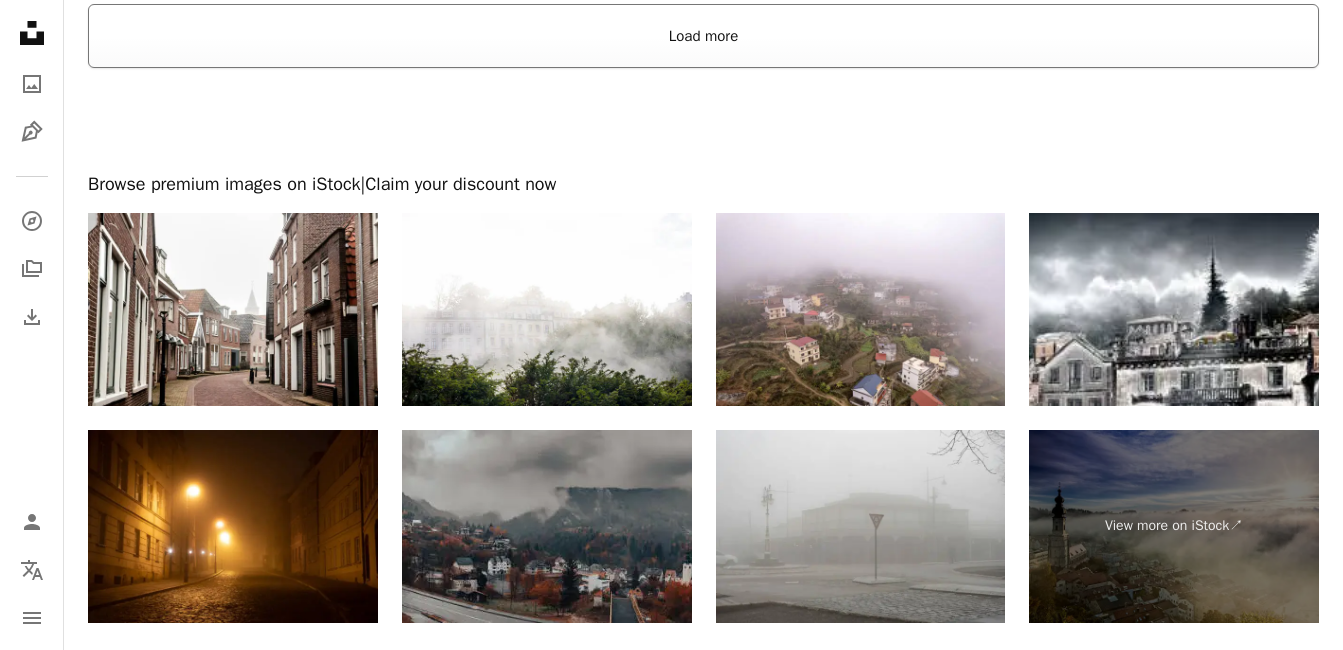 click on "Load more" at bounding box center (703, 36) 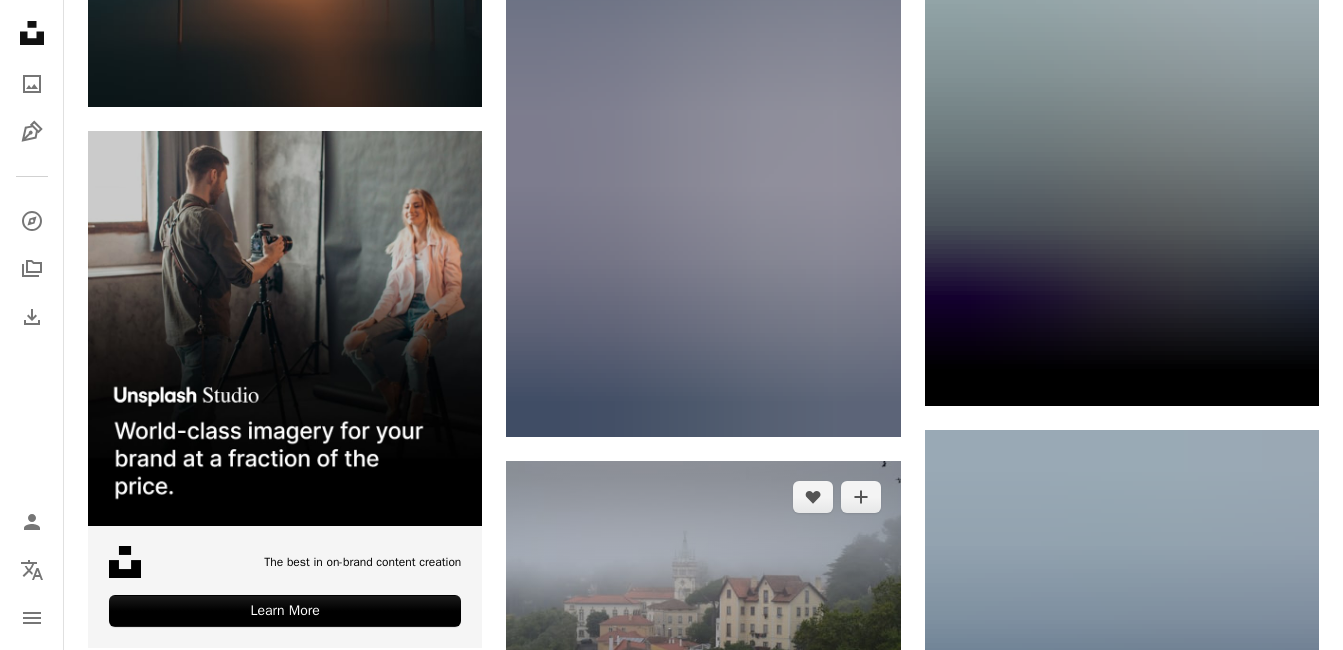 scroll, scrollTop: 4200, scrollLeft: 0, axis: vertical 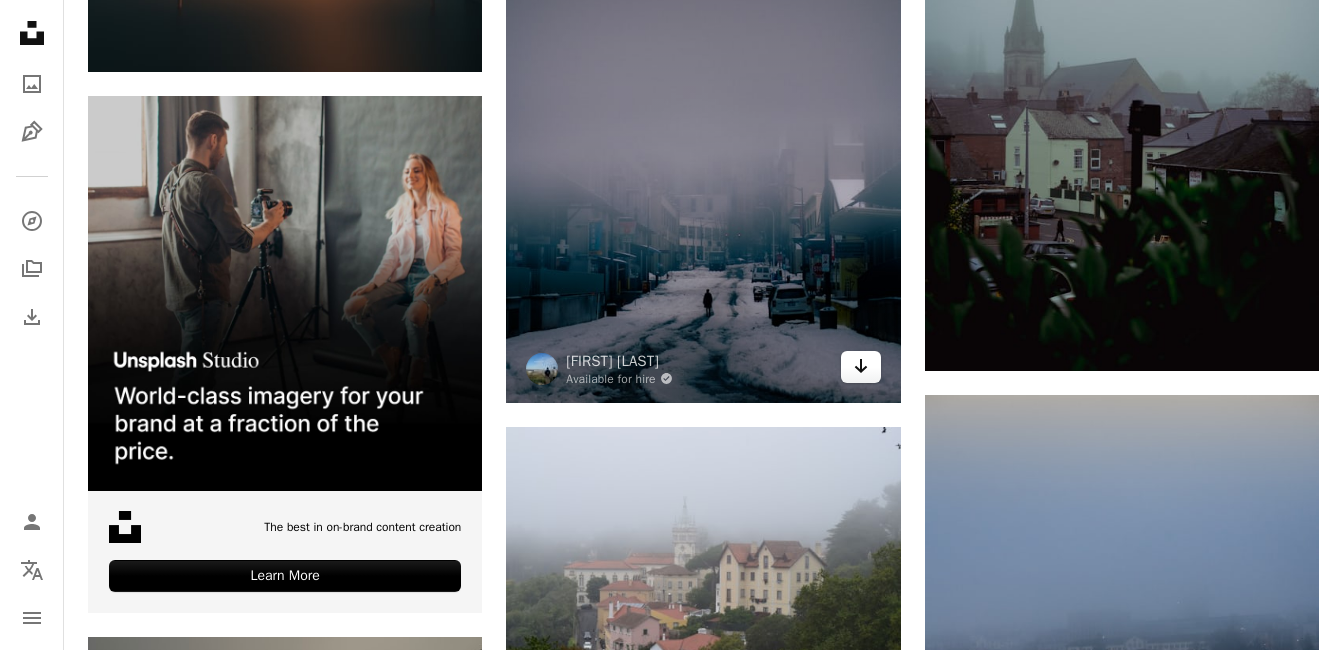 click on "Arrow pointing down" 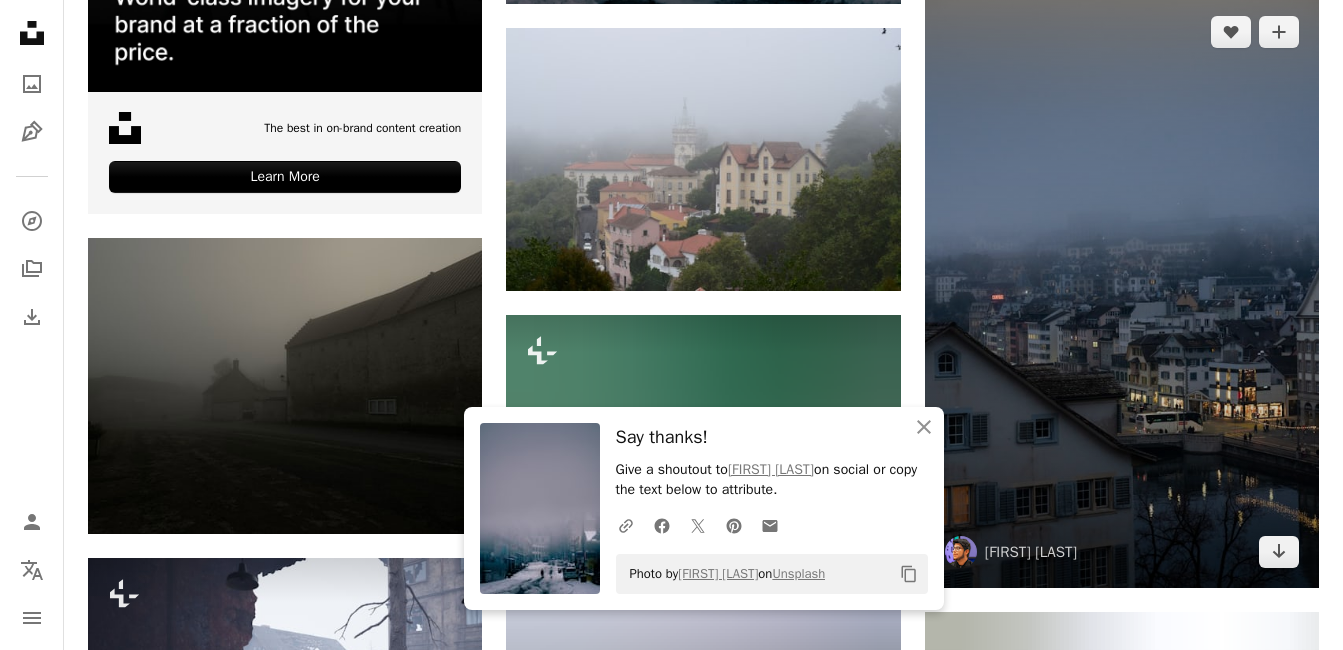scroll, scrollTop: 4600, scrollLeft: 0, axis: vertical 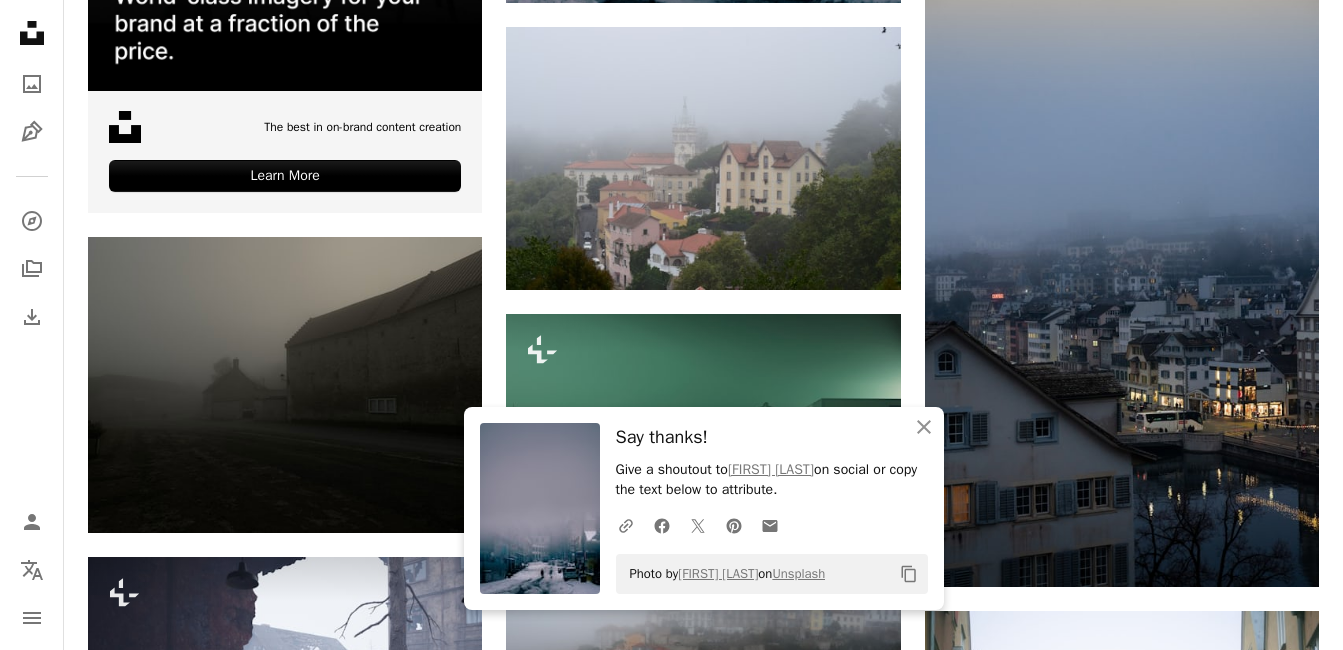 click on "Plus sign for Unsplash+ A heart A plus sign [FIRST] [LAST] For  Unsplash+ A lock Download A heart A plus sign [FIRST] [LAST] Available for hire A checkmark inside of a circle Arrow pointing down A heart A plus sign [FIRST] [LAST] Available for hire A checkmark inside of a circle Arrow pointing down Plus sign for Unsplash+ A heart A plus sign [FIRST] [LAST] For  Unsplash+ A lock Download A heart A plus sign [FIRST] [LAST] Arrow pointing down A heart A plus sign Music Meets Heaven Arrow pointing down Plus sign for Unsplash+ A heart A plus sign [FIRST] [LAST] For  Unsplash+ A lock Download A heart A plus sign [FIRST] [LAST] Available for hire A checkmark inside of a circle Arrow pointing down A heart A plus sign [FIRST] [LAST] Arrow pointing down Plus sign for Unsplash+ A heart A plus sign Planet Volumes For  Unsplash+ A lock Download –– ––– –––  –– ––– –  ––– –––  ––––  –   – –– –––  – – ––– –– –– –––– –– Learn More A heart" at bounding box center (703, 509) 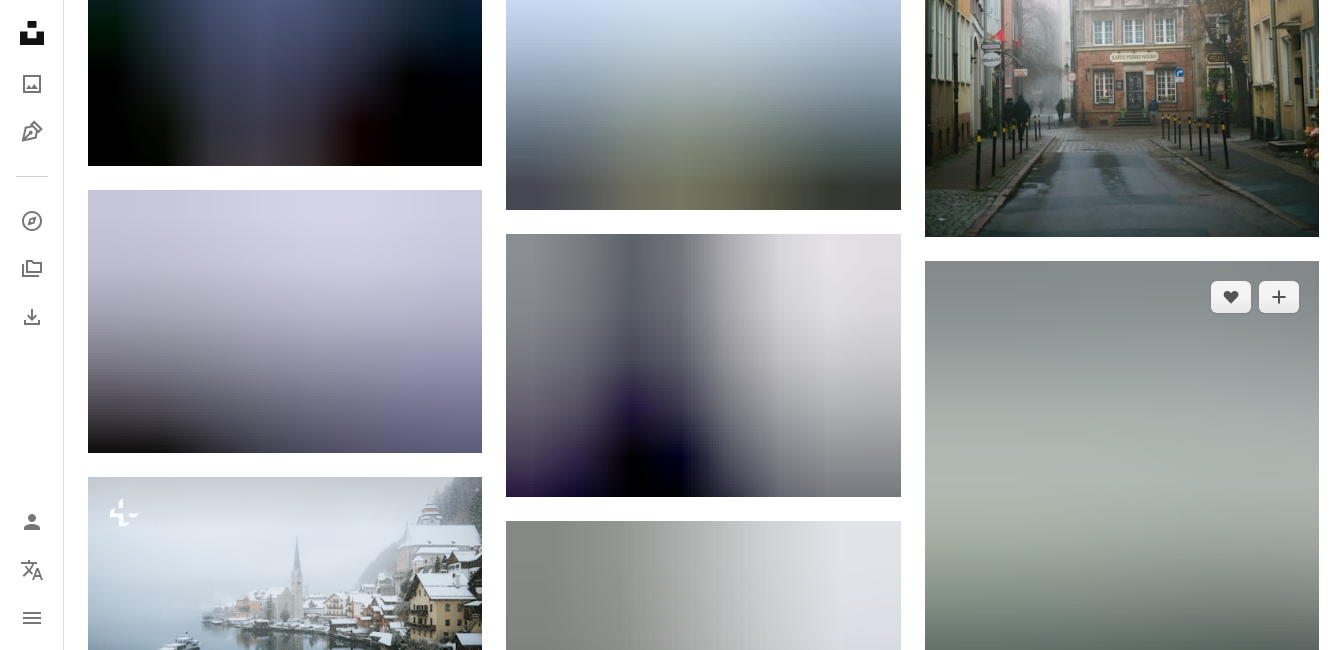 scroll, scrollTop: 5500, scrollLeft: 0, axis: vertical 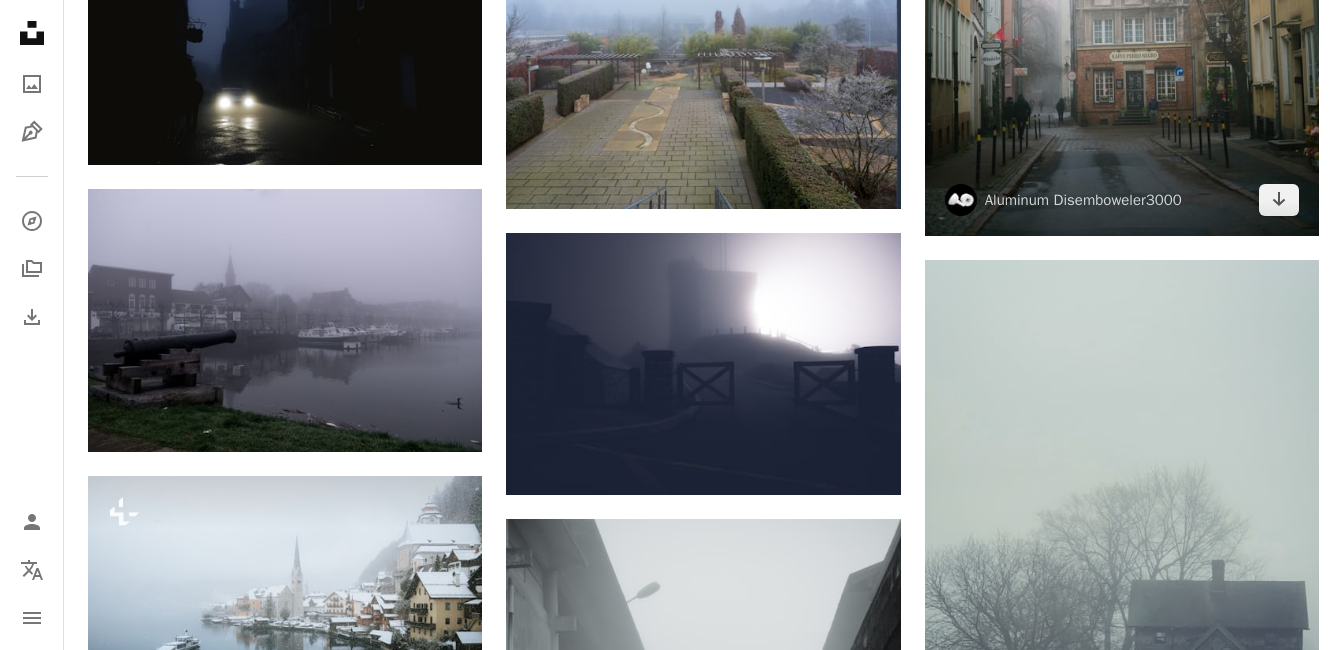 click at bounding box center [1122, -27] 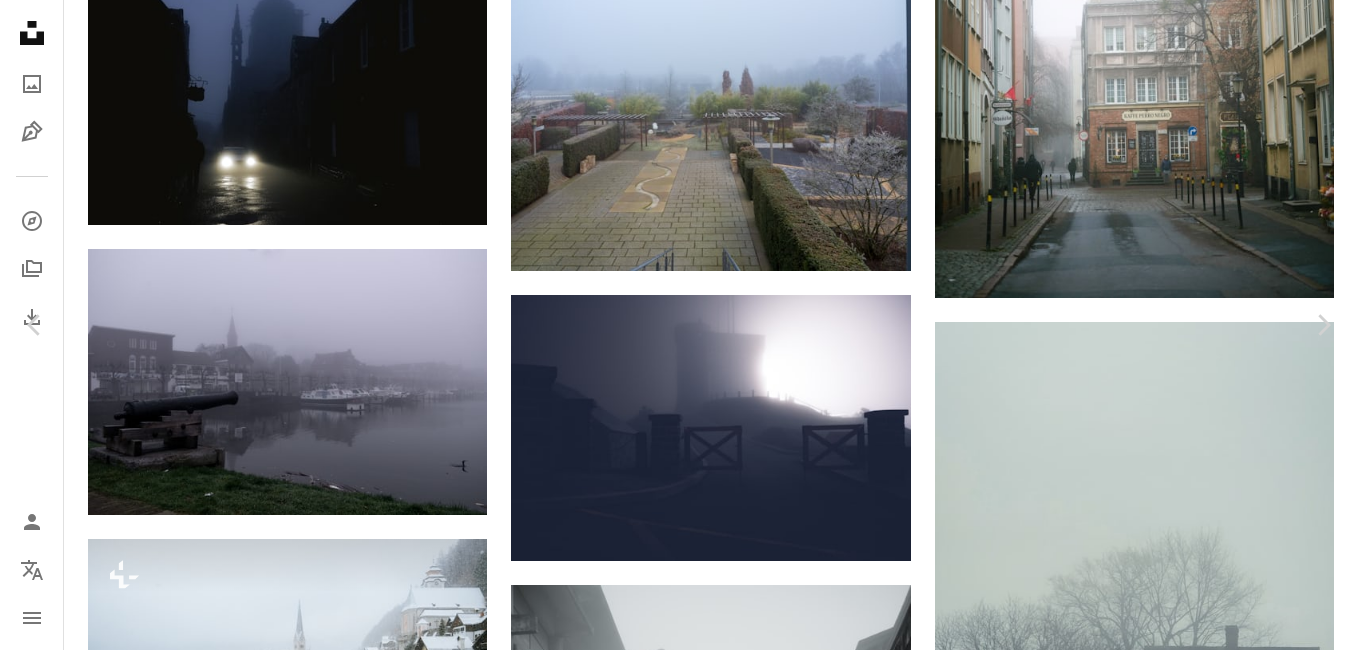 drag, startPoint x: 1117, startPoint y: 46, endPoint x: 1114, endPoint y: 61, distance: 15.297058 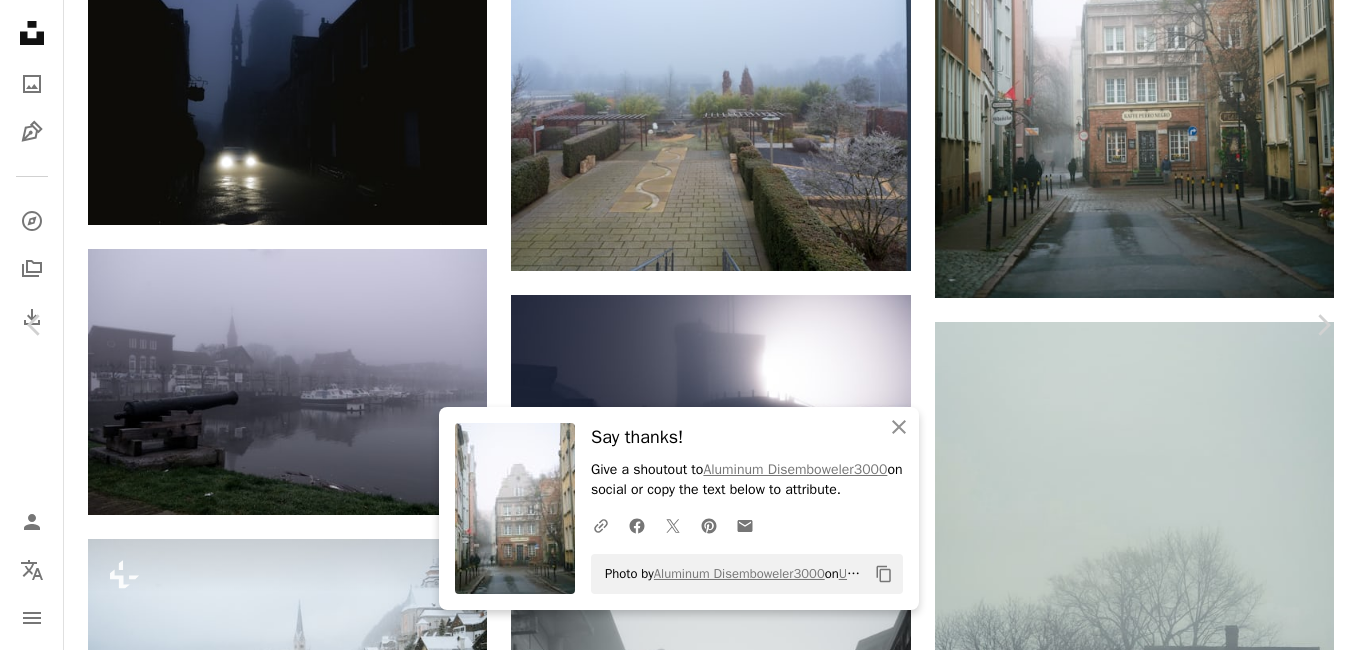 click on "An X shape" at bounding box center [20, 20] 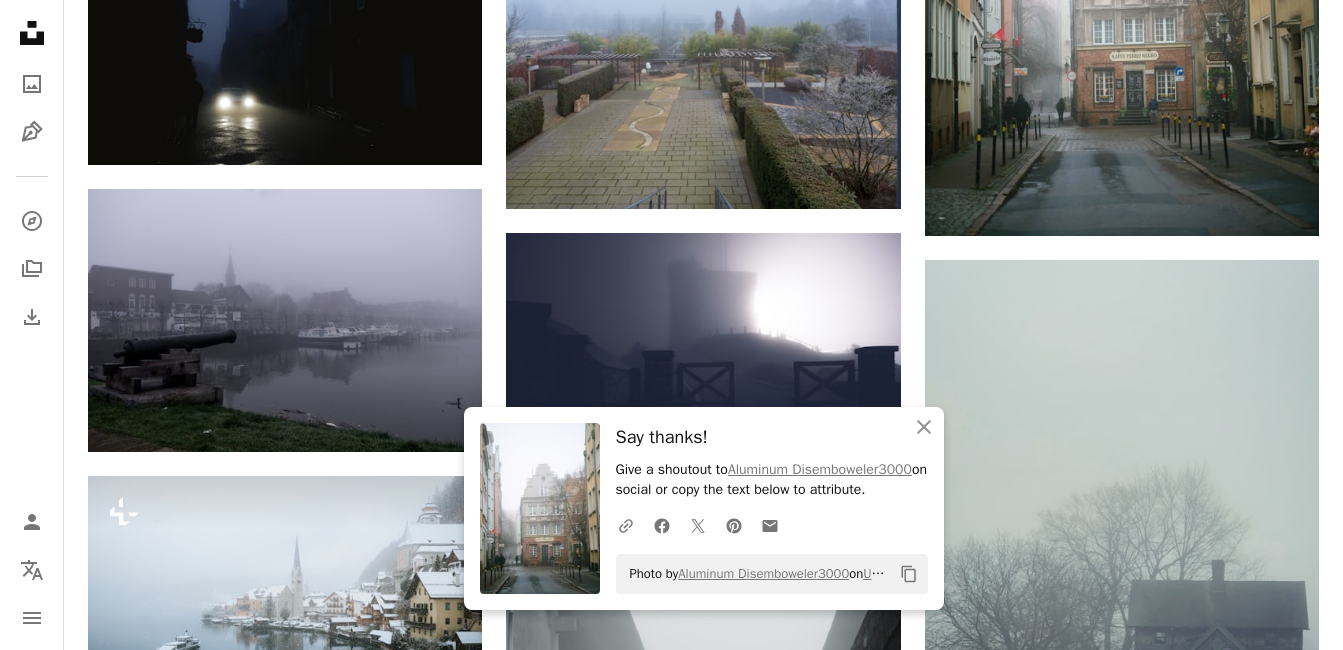 drag, startPoint x: 1325, startPoint y: 192, endPoint x: 1318, endPoint y: 257, distance: 65.37584 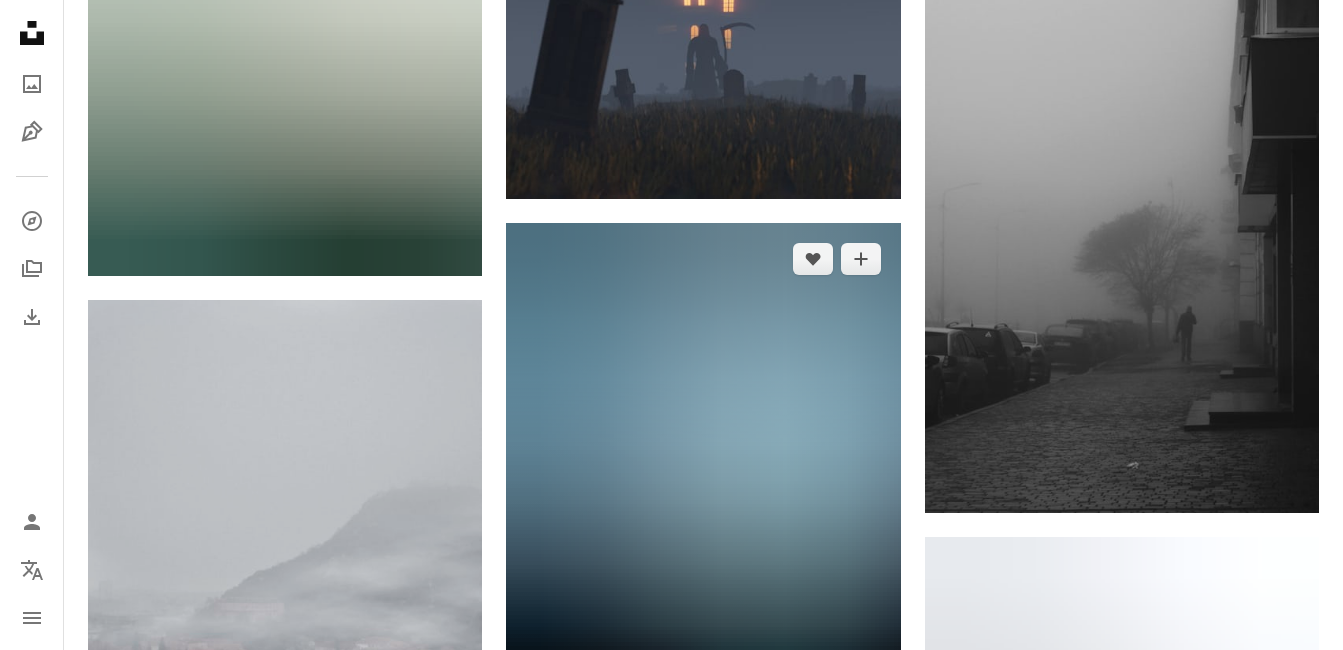 scroll, scrollTop: 11300, scrollLeft: 0, axis: vertical 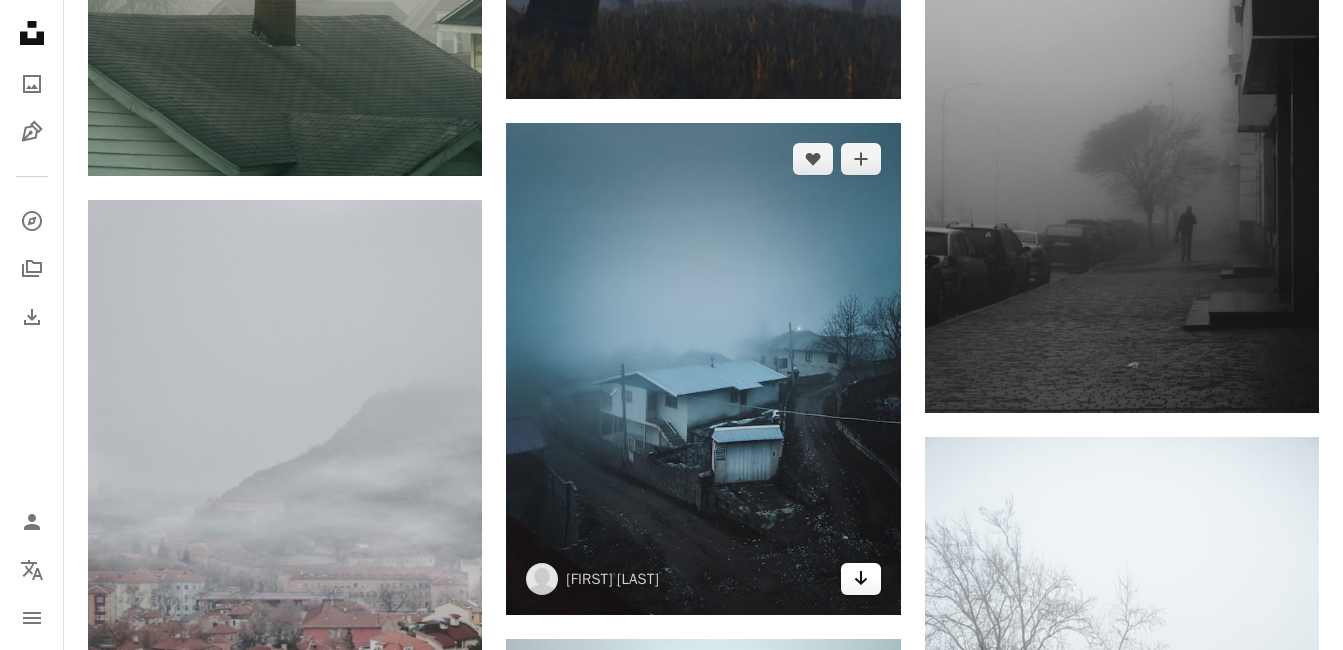 click on "Arrow pointing down" 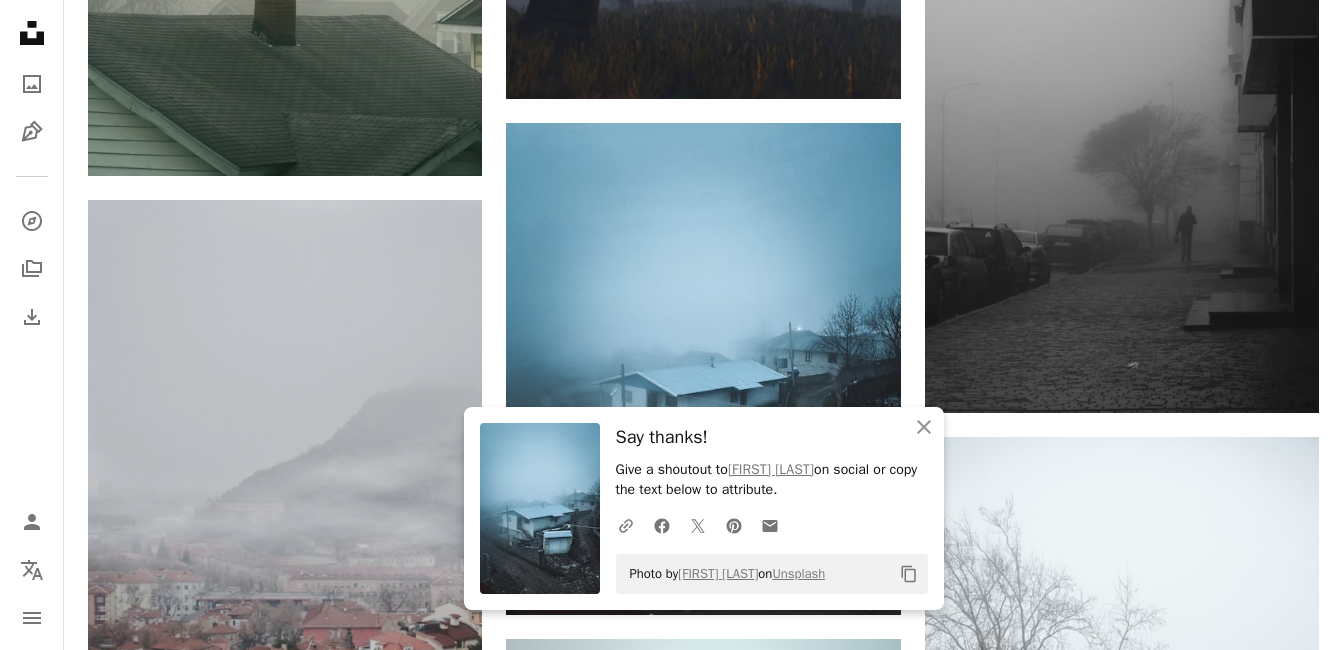 click on "Plus sign for Unsplash+ A heart A plus sign [FIRST] [LAST] For  Unsplash+ A lock Download A heart A plus sign [FIRST] [LAST] Available for hire A checkmark inside of a circle Arrow pointing down A heart A plus sign [FIRST] [LAST] Available for hire A checkmark inside of a circle Arrow pointing down Plus sign for Unsplash+ A heart A plus sign [FIRST] [LAST] For  Unsplash+ A lock Download A heart A plus sign [FIRST] [LAST] Arrow pointing down A heart A plus sign Music Meets Heaven Arrow pointing down Plus sign for Unsplash+ A heart A plus sign [FIRST] [LAST] For  Unsplash+ A lock Download A heart A plus sign [FIRST] [LAST] Available for hire A checkmark inside of a circle Arrow pointing down A heart A plus sign [FIRST] [LAST] Arrow pointing down Plus sign for Unsplash+ A heart A plus sign Planet Volumes For  Unsplash+ A lock Download –– ––– –––  –– ––– –  ––– –––  ––––  –   – –– –––  – – ––– –– –– –––– –– Learn More A heart" at bounding box center (703, -3104) 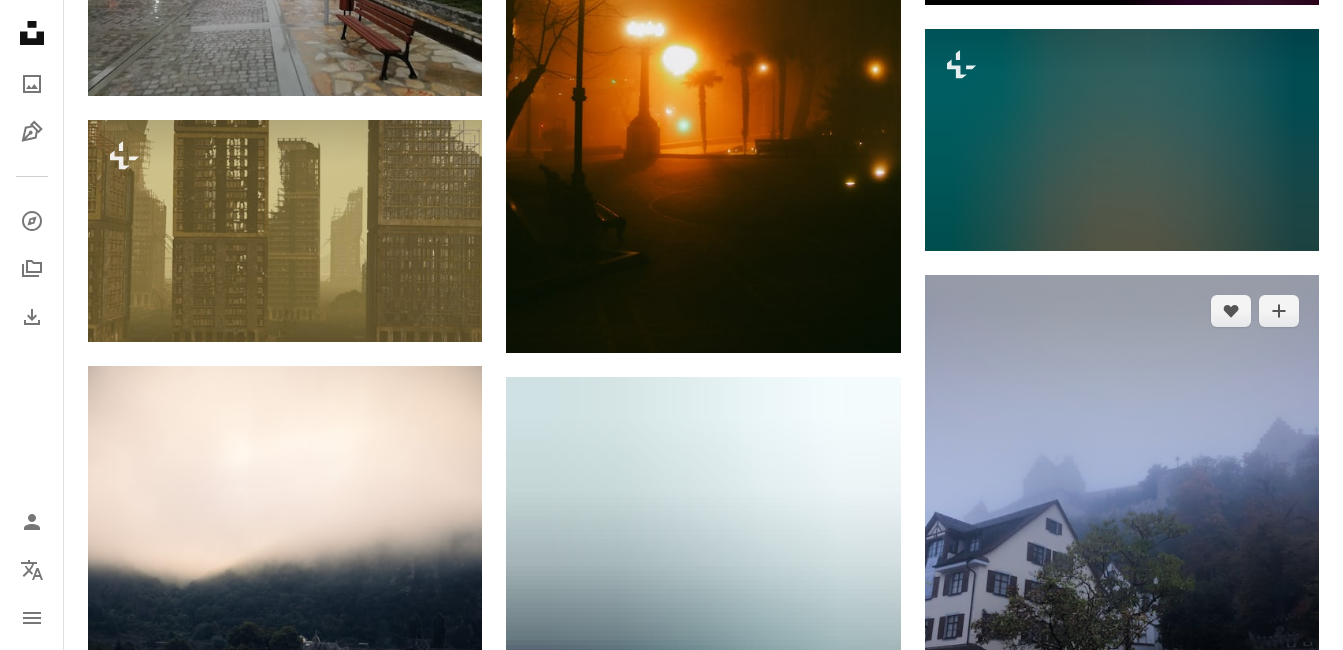 scroll, scrollTop: 15100, scrollLeft: 0, axis: vertical 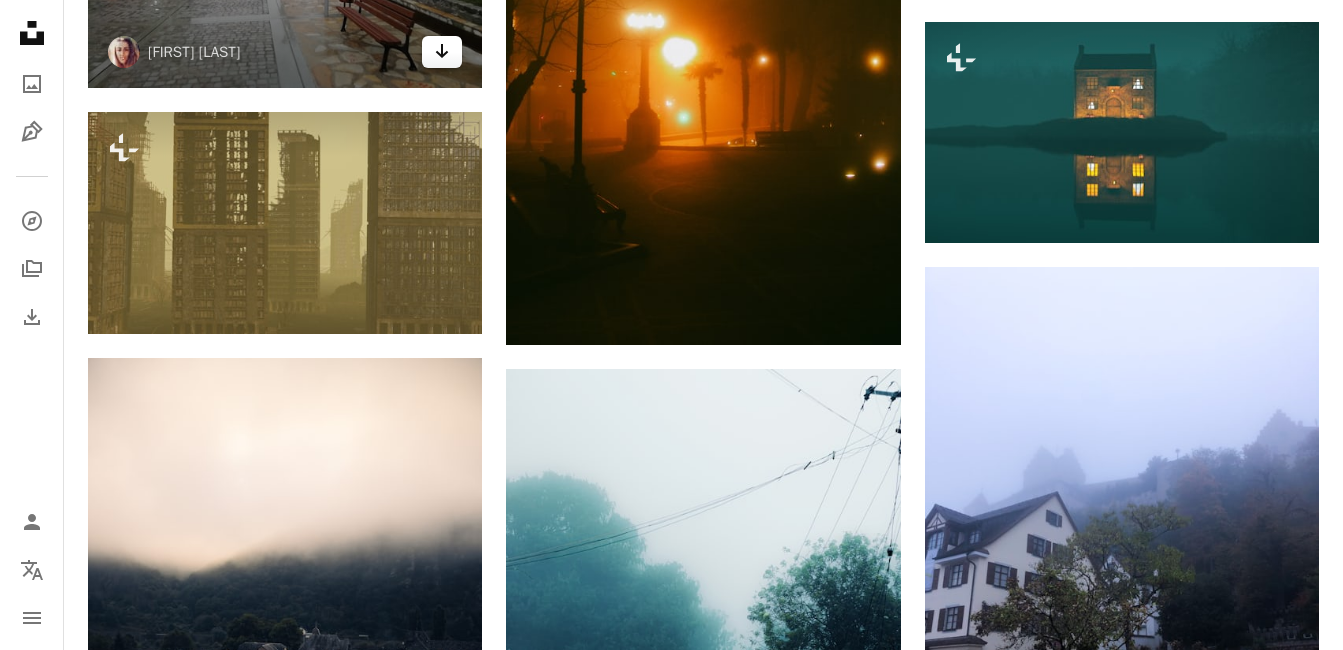 click on "Arrow pointing down" at bounding box center [442, 52] 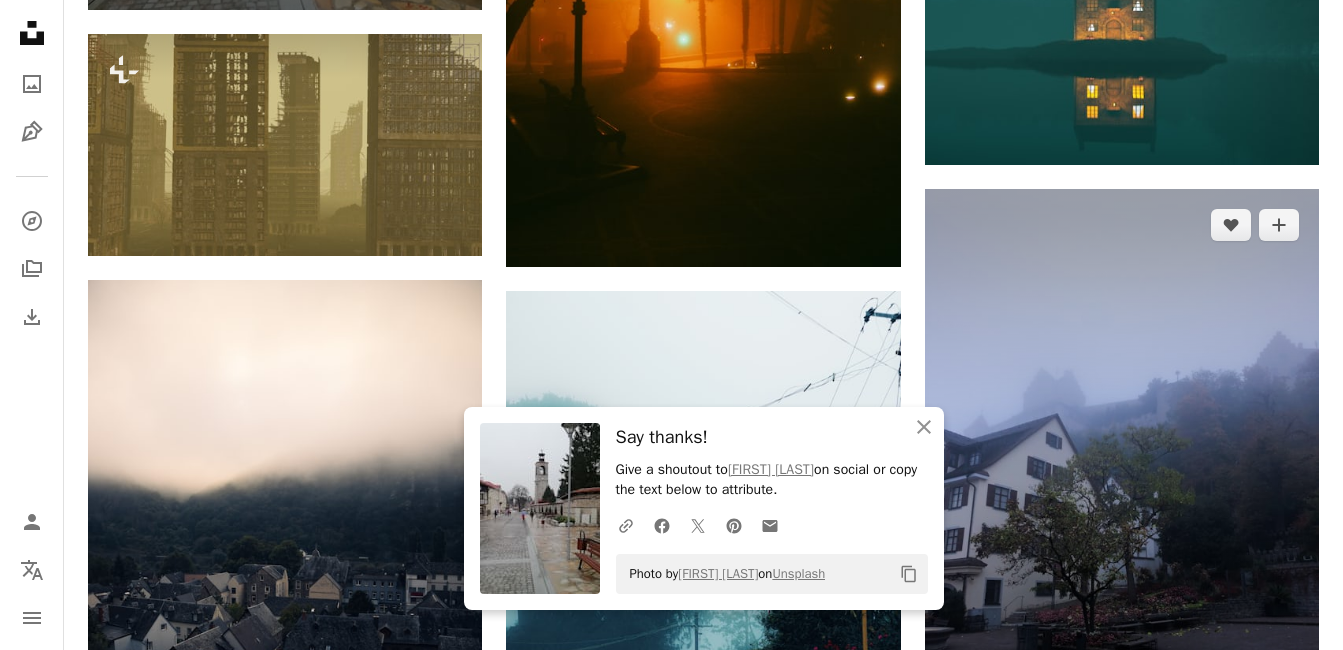 scroll, scrollTop: 15400, scrollLeft: 0, axis: vertical 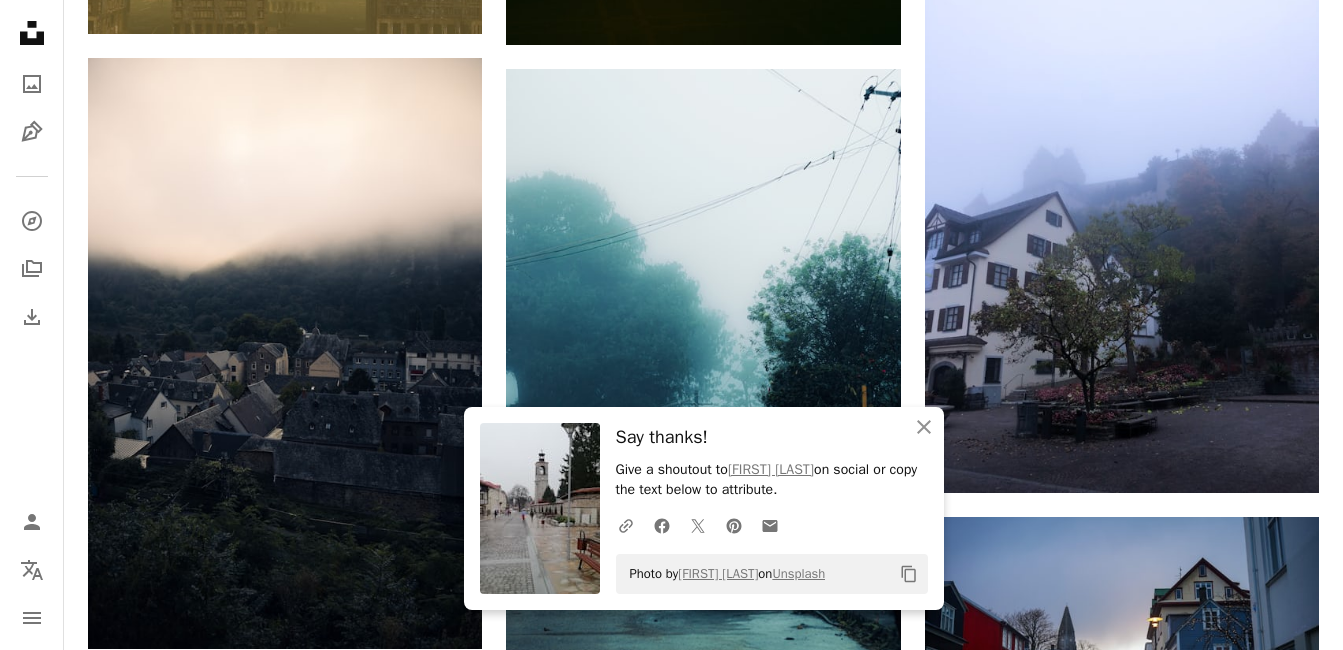 click on "Plus sign for Unsplash+ A heart A plus sign [FIRST] [LAST] For  Unsplash+ A lock Download A heart A plus sign [FIRST] [LAST] Available for hire A checkmark inside of a circle Arrow pointing down A heart A plus sign [FIRST] [LAST] Available for hire A checkmark inside of a circle Arrow pointing down Plus sign for Unsplash+ A heart A plus sign [FIRST] [LAST] For  Unsplash+ A lock Download A heart A plus sign [FIRST] [LAST] Arrow pointing down A heart A plus sign Music Meets Heaven Arrow pointing down Plus sign for Unsplash+ A heart A plus sign [FIRST] [LAST] For  Unsplash+ A lock Download A heart A plus sign [FIRST] [LAST] Available for hire A checkmark inside of a circle Arrow pointing down A heart A plus sign [FIRST] [LAST] Arrow pointing down Plus sign for Unsplash+ A heart A plus sign Planet Volumes For  Unsplash+ A lock Download –– ––– –––  –– ––– –  ––– –––  ––––  –   – –– –––  – – ––– –– –– –––– –– Learn More A heart" at bounding box center (703, -5956) 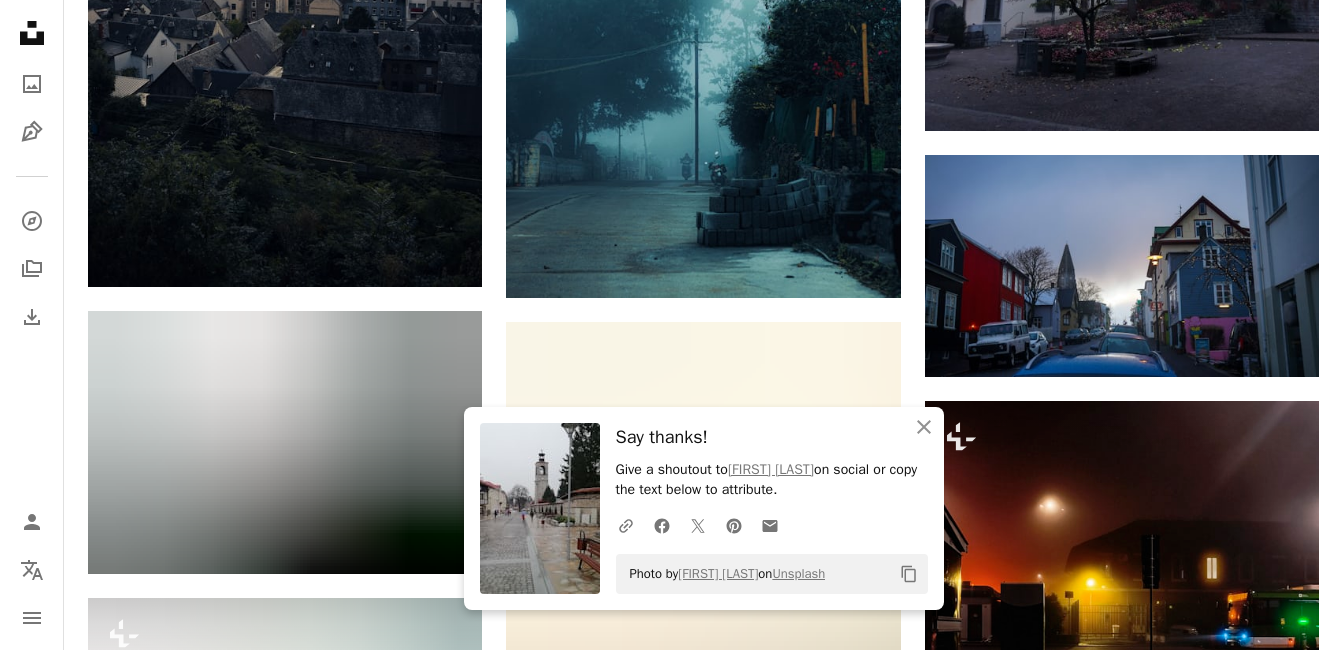 scroll, scrollTop: 15800, scrollLeft: 0, axis: vertical 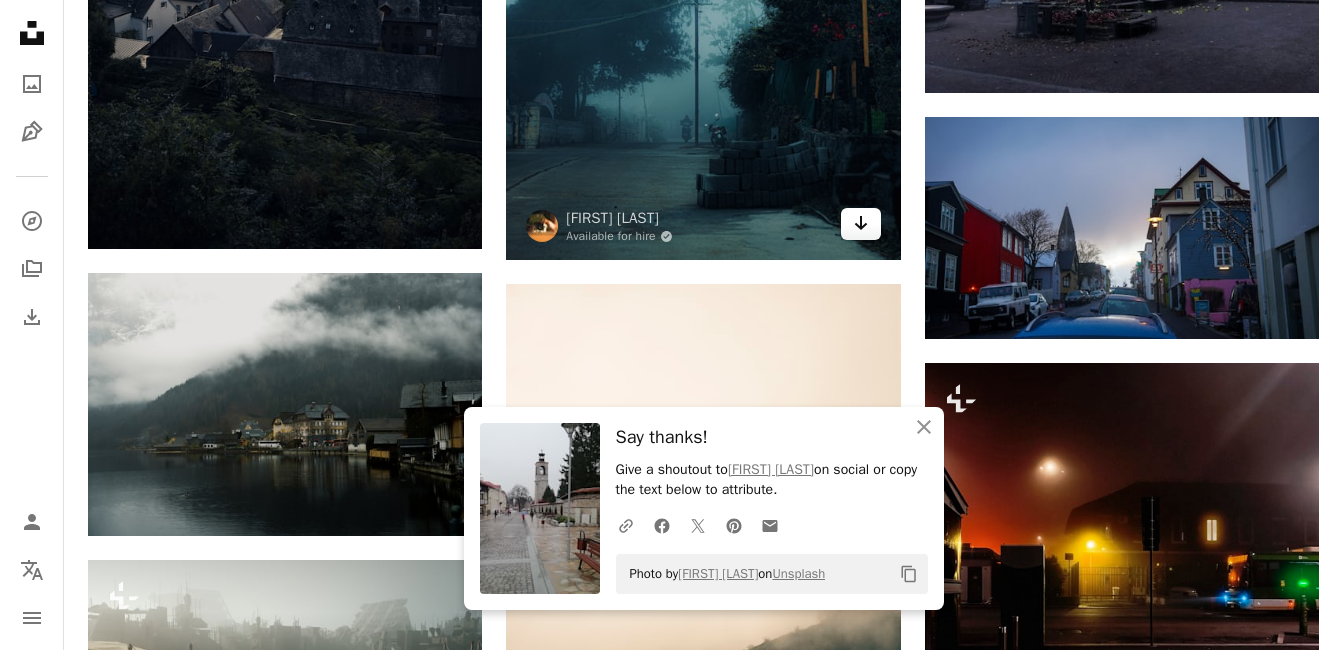 click on "Arrow pointing down" 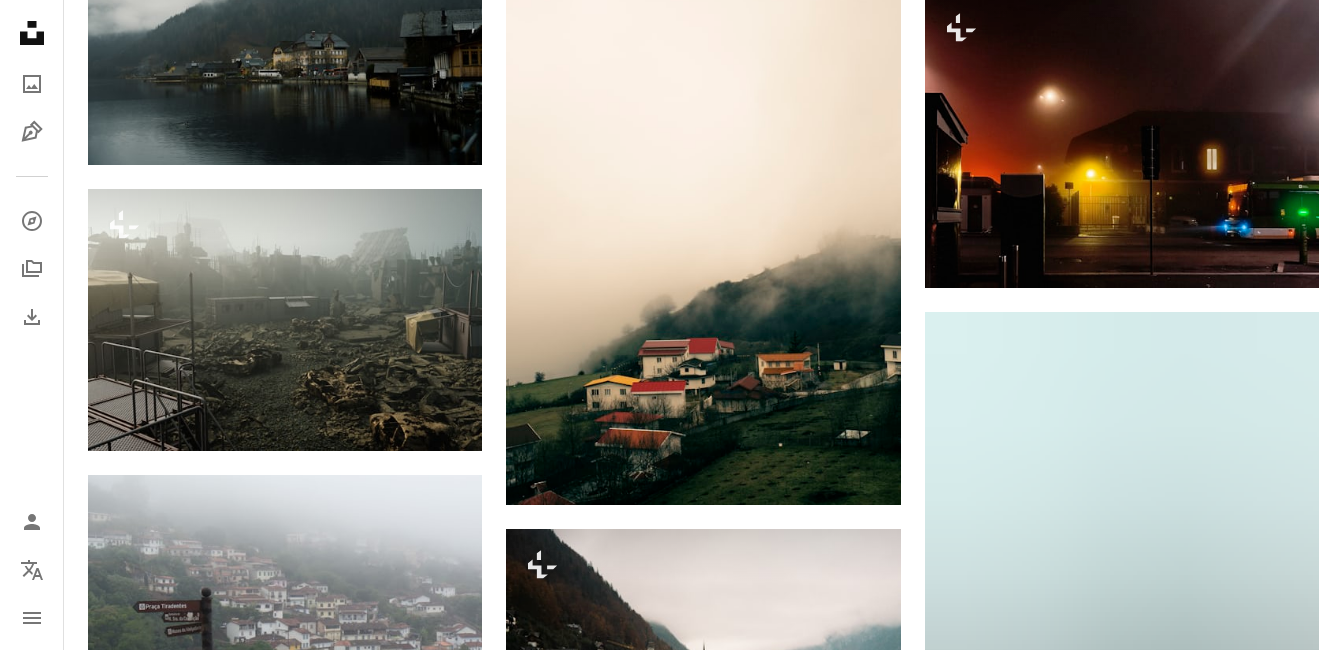 scroll, scrollTop: 16200, scrollLeft: 0, axis: vertical 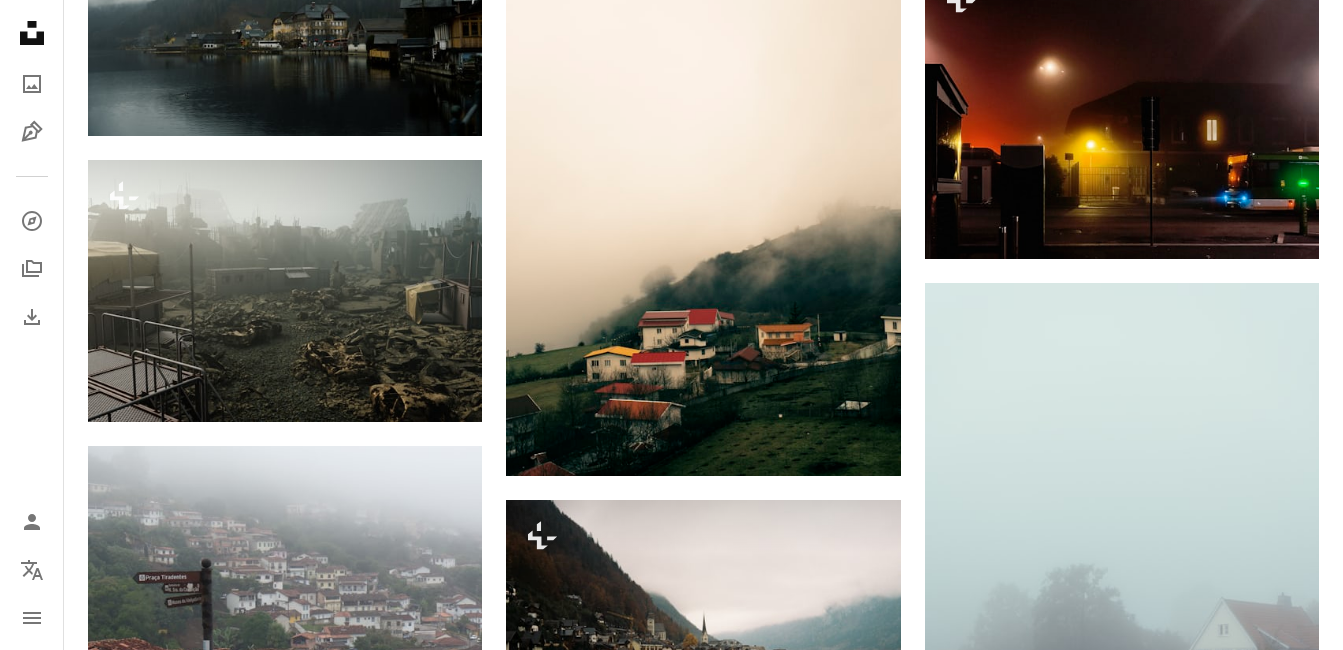 click on "Plus sign for Unsplash+ A heart A plus sign [FIRST] [LAST] For  Unsplash+ A lock Download A heart A plus sign [FIRST] [LAST] Available for hire A checkmark inside of a circle Arrow pointing down A heart A plus sign [FIRST] [LAST] Available for hire A checkmark inside of a circle Arrow pointing down Plus sign for Unsplash+ A heart A plus sign [FIRST] [LAST] For  Unsplash+ A lock Download A heart A plus sign [FIRST] [LAST] Arrow pointing down A heart A plus sign Music Meets Heaven Arrow pointing down Plus sign for Unsplash+ A heart A plus sign [FIRST] [LAST] For  Unsplash+ A lock Download A heart A plus sign [FIRST] [LAST] Available for hire A checkmark inside of a circle Arrow pointing down A heart A plus sign [FIRST] [LAST] Arrow pointing down Plus sign for Unsplash+ A heart A plus sign Planet Volumes For  Unsplash+ A lock Download –– ––– –––  –– ––– –  ––– –––  ––––  –   – –– –––  – – ––– –– –– –––– –– Learn More A heart" at bounding box center [703, -5562] 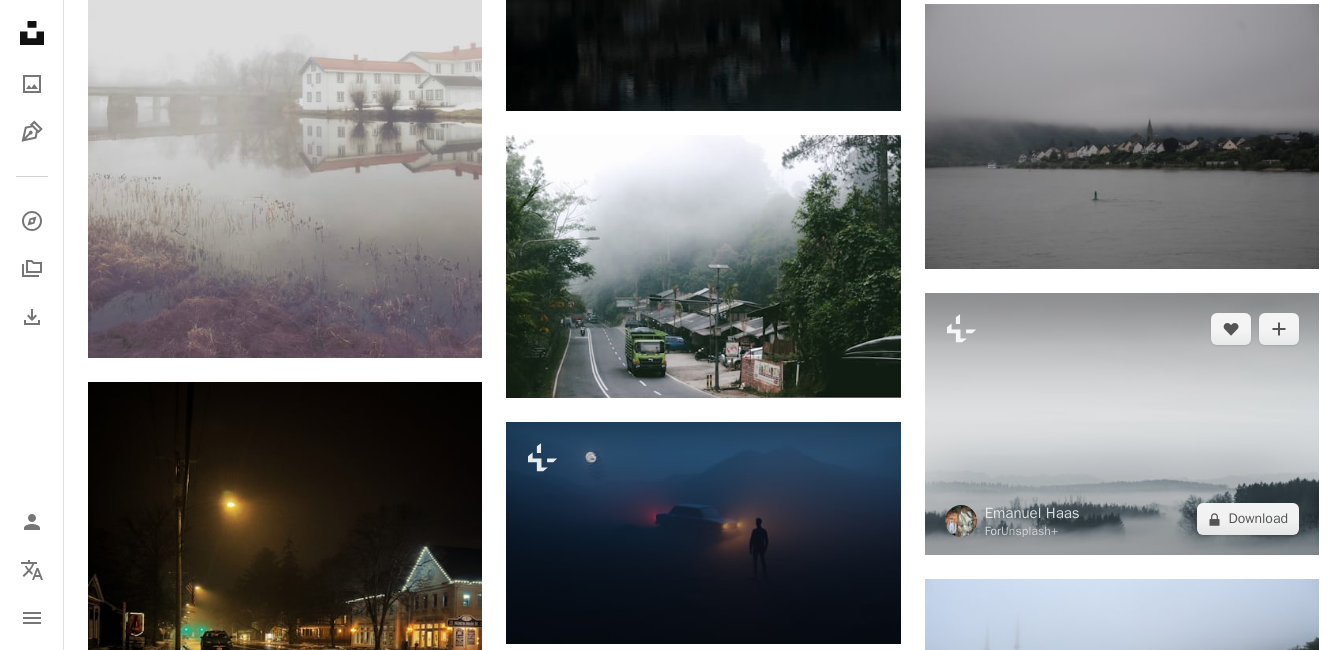 scroll, scrollTop: 20500, scrollLeft: 0, axis: vertical 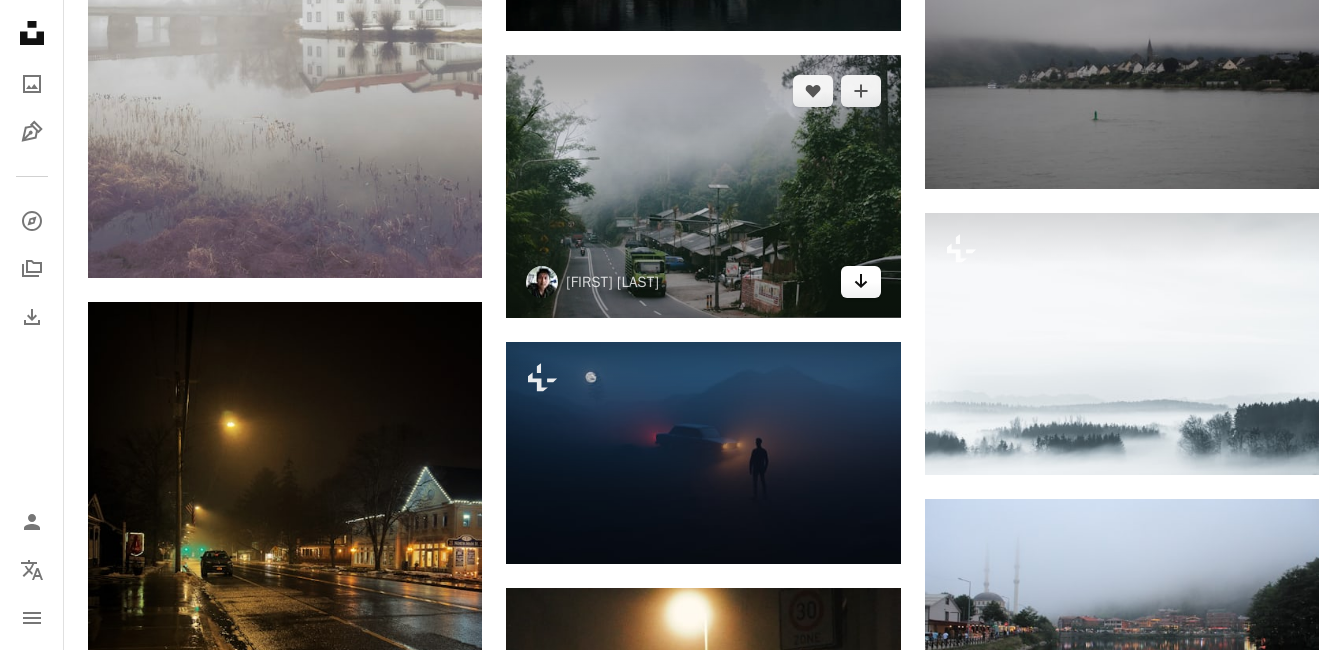 click on "Arrow pointing down" 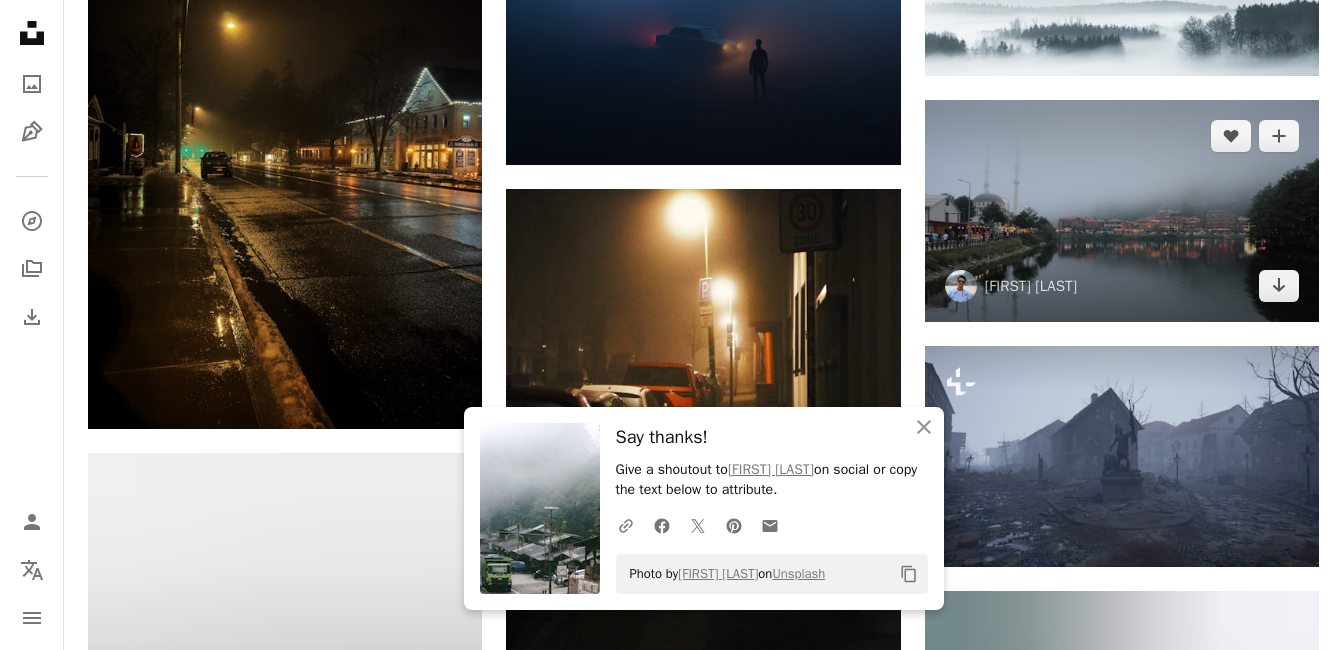 scroll, scrollTop: 20900, scrollLeft: 0, axis: vertical 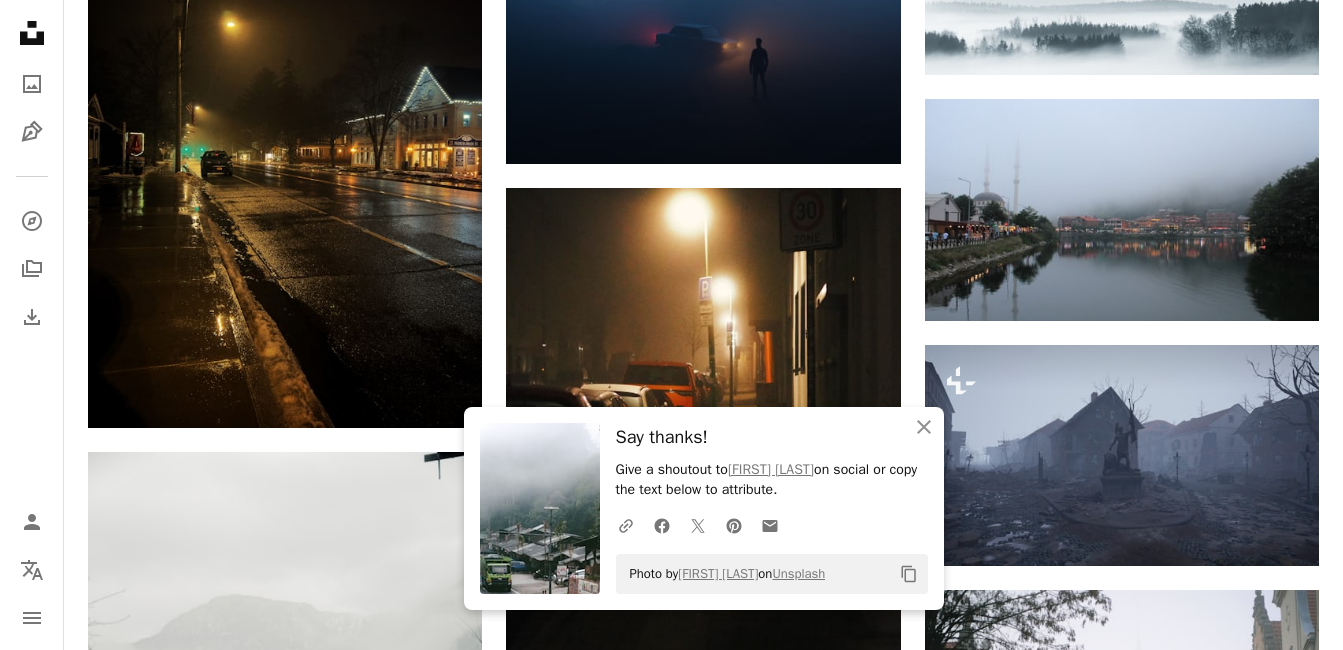 drag, startPoint x: 1335, startPoint y: 186, endPoint x: 1343, endPoint y: 240, distance: 54.589375 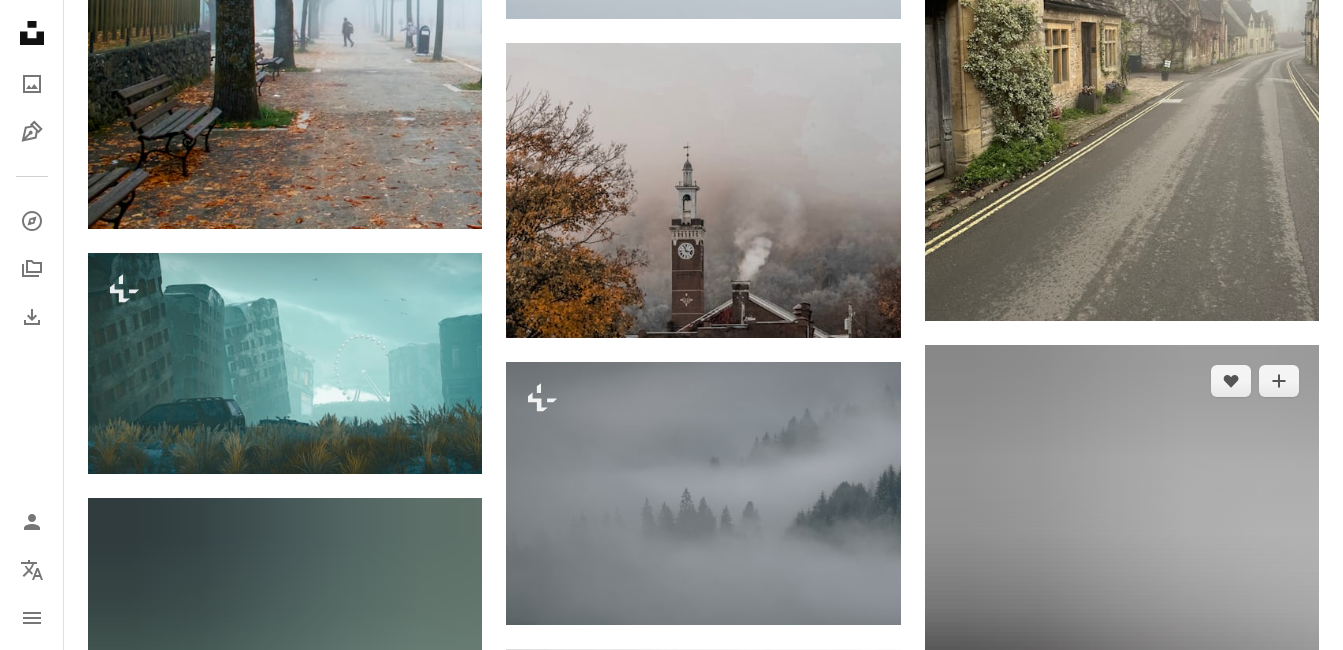 scroll, scrollTop: 31600, scrollLeft: 0, axis: vertical 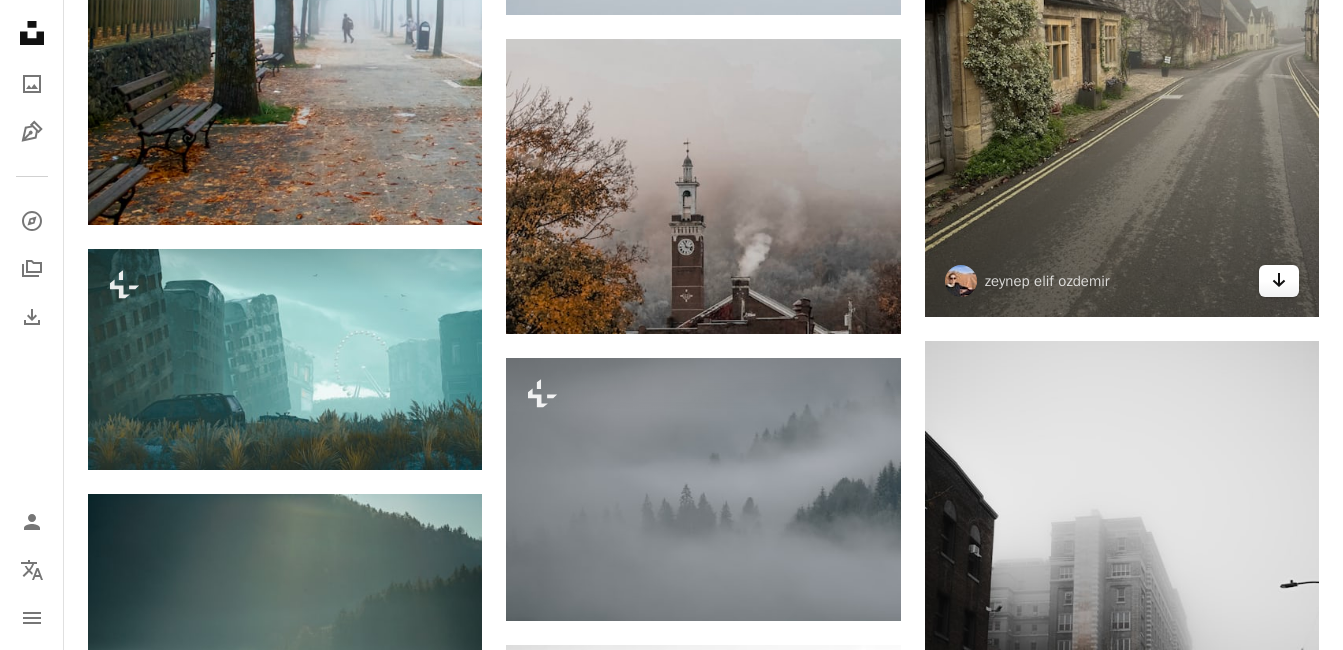 click on "Arrow pointing down" at bounding box center (1279, 281) 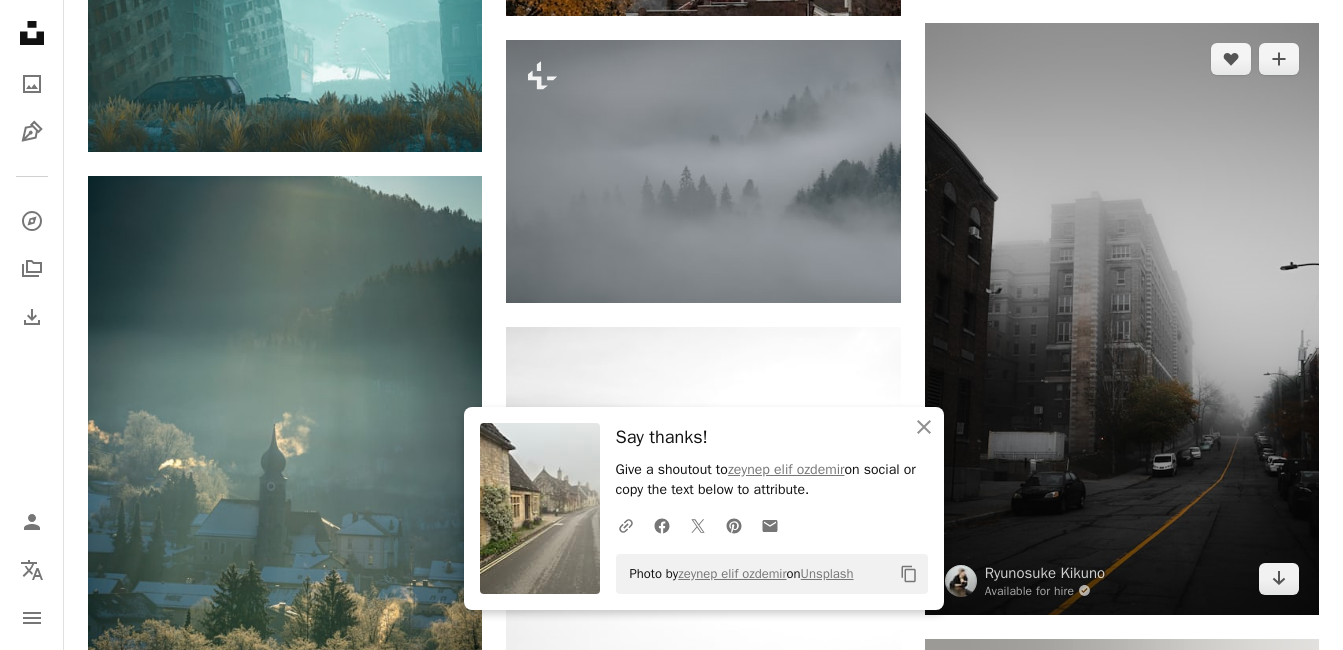 scroll, scrollTop: 32000, scrollLeft: 0, axis: vertical 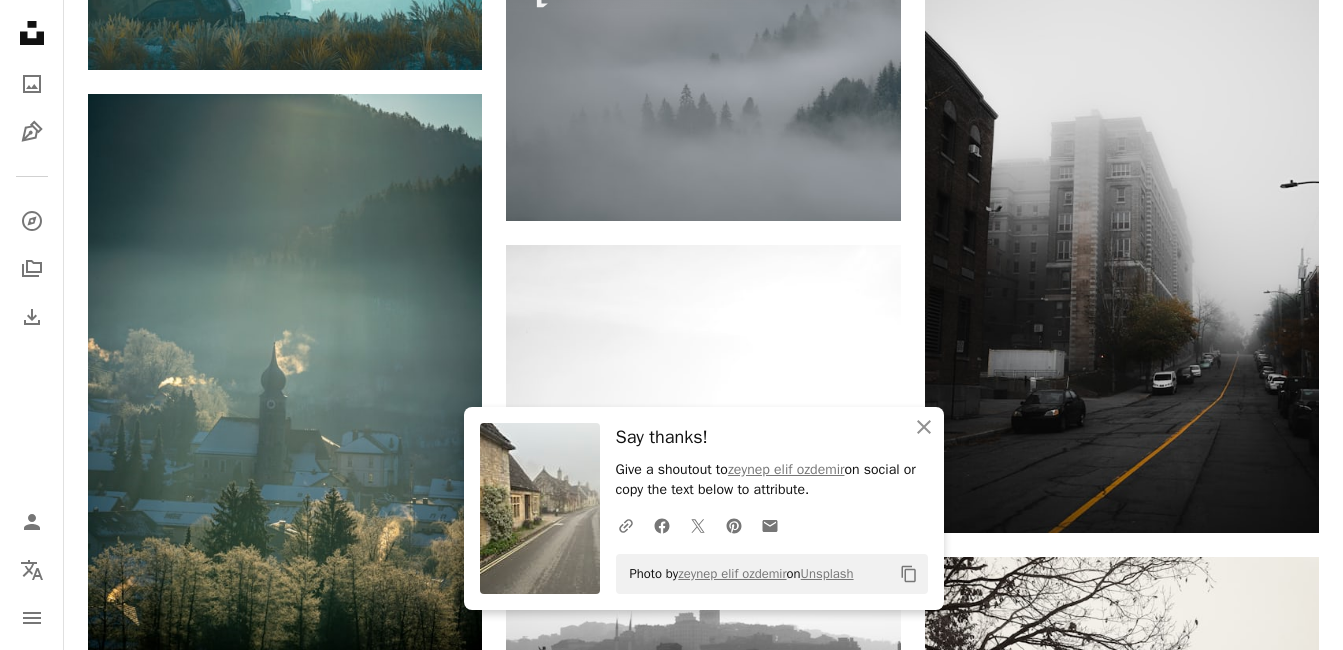 click on "Plus sign for Unsplash+ A heart A plus sign [FIRST] [LAST] For  Unsplash+ A lock Download A heart A plus sign [FIRST] [LAST] Available for hire A checkmark inside of a circle Arrow pointing down A heart A plus sign [FIRST] [LAST] Available for hire A checkmark inside of a circle Arrow pointing down Plus sign for Unsplash+ A heart A plus sign [FIRST] [LAST] For  Unsplash+ A lock Download A heart A plus sign [FIRST] [LAST] Arrow pointing down A heart A plus sign Music Meets Heaven Arrow pointing down Plus sign for Unsplash+ A heart A plus sign [FIRST] [LAST] For  Unsplash+ A lock Download A heart A plus sign [FIRST] [LAST] Available for hire A checkmark inside of a circle Arrow pointing down A heart A plus sign [FIRST] [LAST] Arrow pointing down Plus sign for Unsplash+ A heart A plus sign Planet Volumes For  Unsplash+ A lock Download –– ––– –––  –– ––– –  ––– –––  ––––  –   – –– –––  – – ––– –– –– –––– –– Learn More A heart E L" at bounding box center (703, -13993) 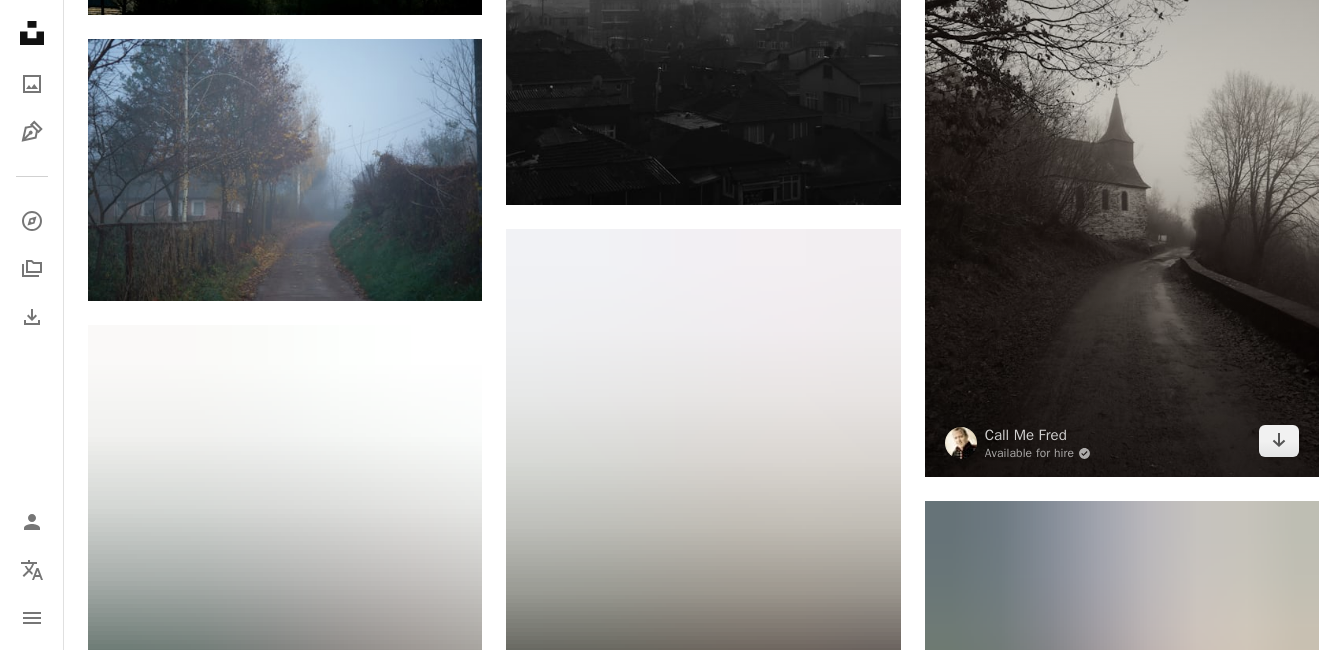 scroll, scrollTop: 32700, scrollLeft: 0, axis: vertical 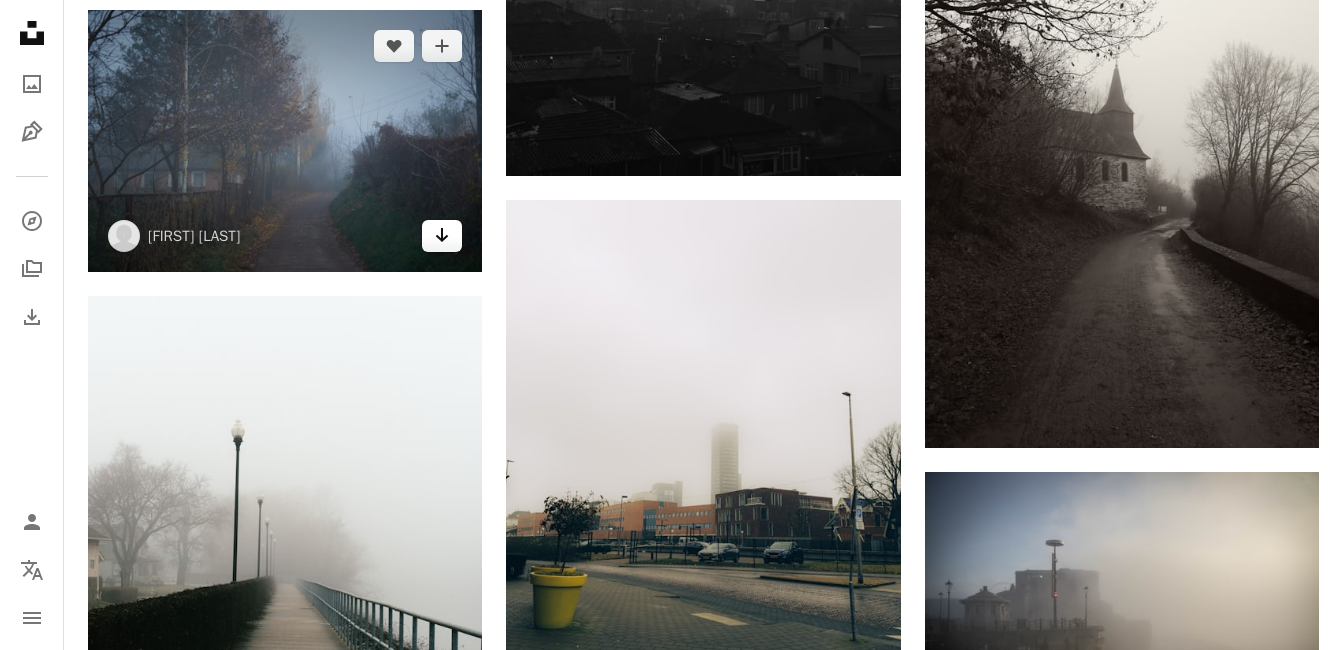 click on "Arrow pointing down" 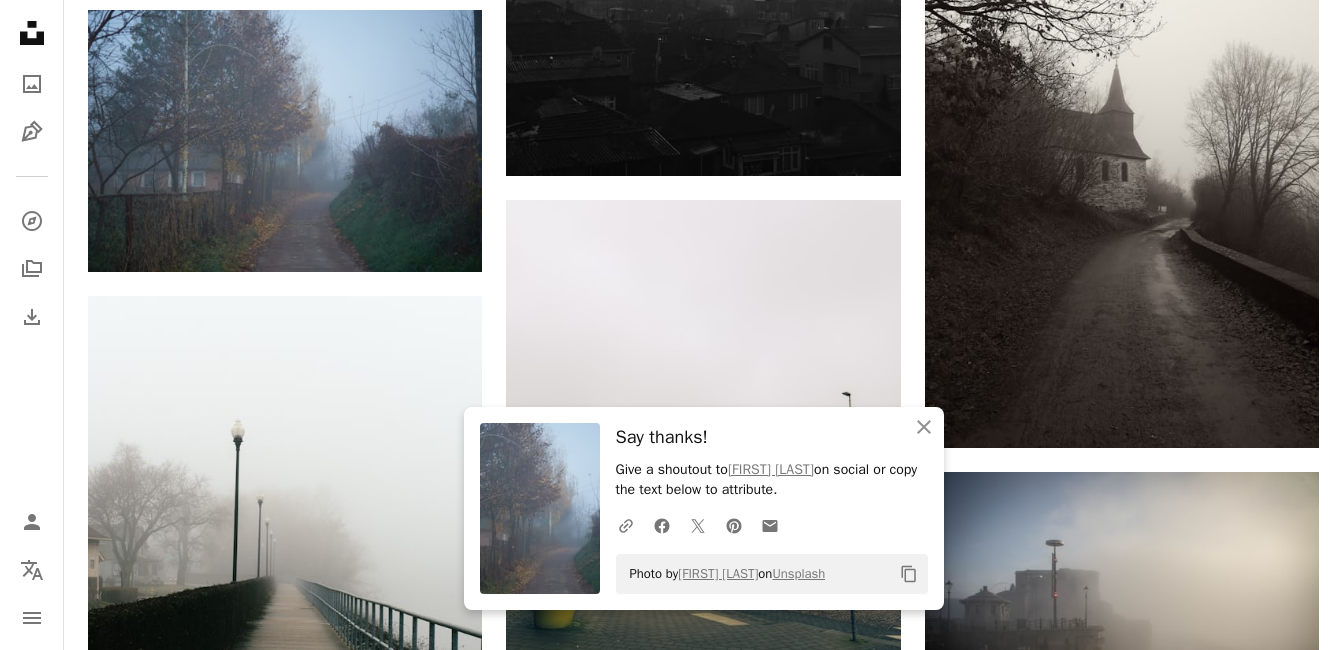 drag, startPoint x: 1329, startPoint y: 171, endPoint x: 1327, endPoint y: 158, distance: 13.152946 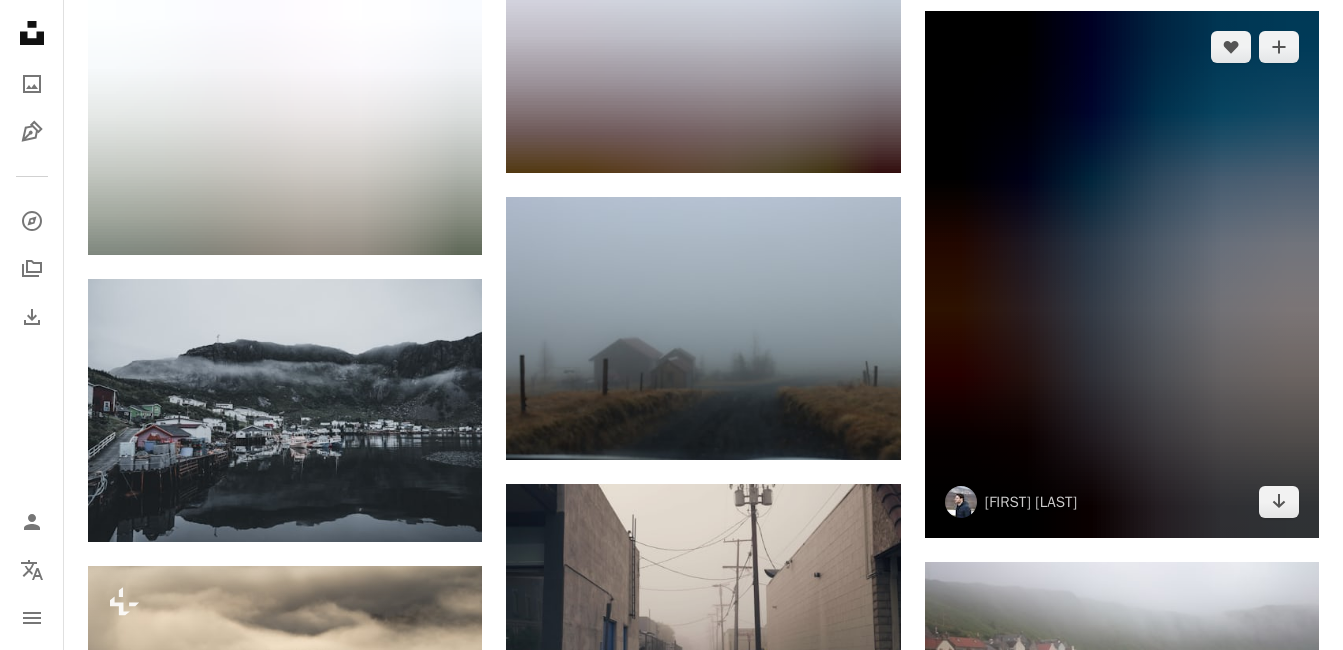 scroll, scrollTop: 36400, scrollLeft: 0, axis: vertical 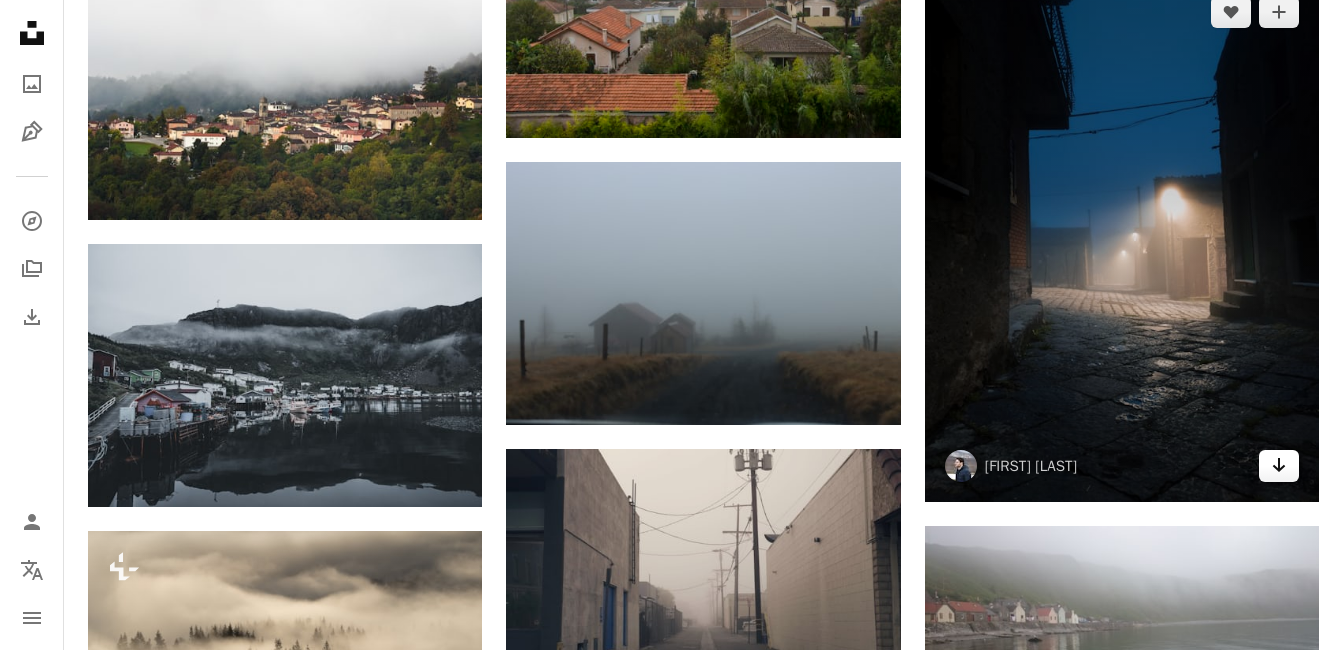 click on "Arrow pointing down" at bounding box center [1279, 466] 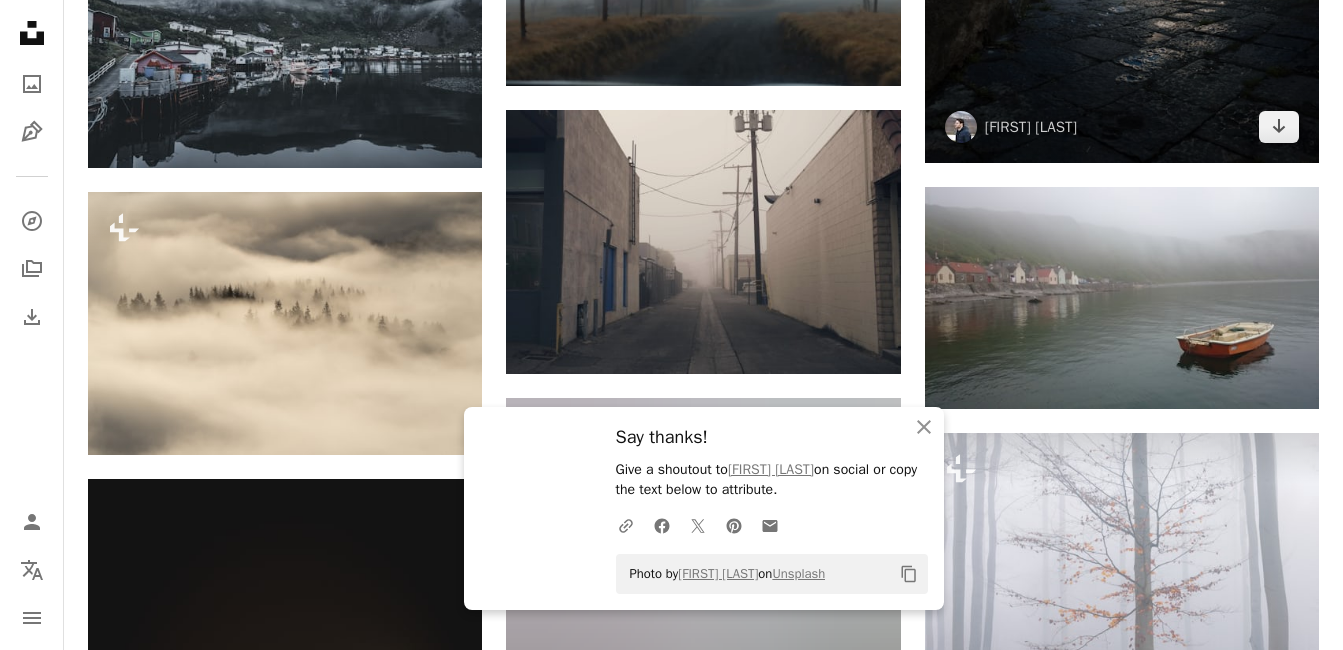 scroll, scrollTop: 36800, scrollLeft: 0, axis: vertical 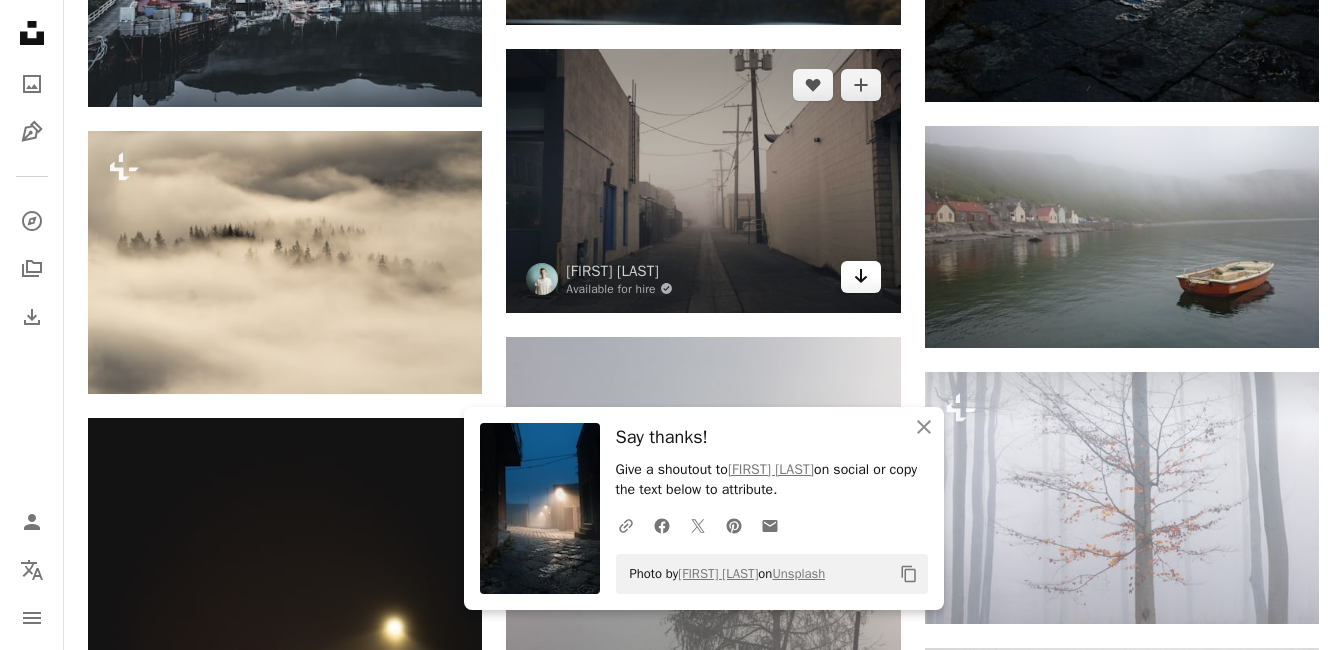 click on "Arrow pointing down" 